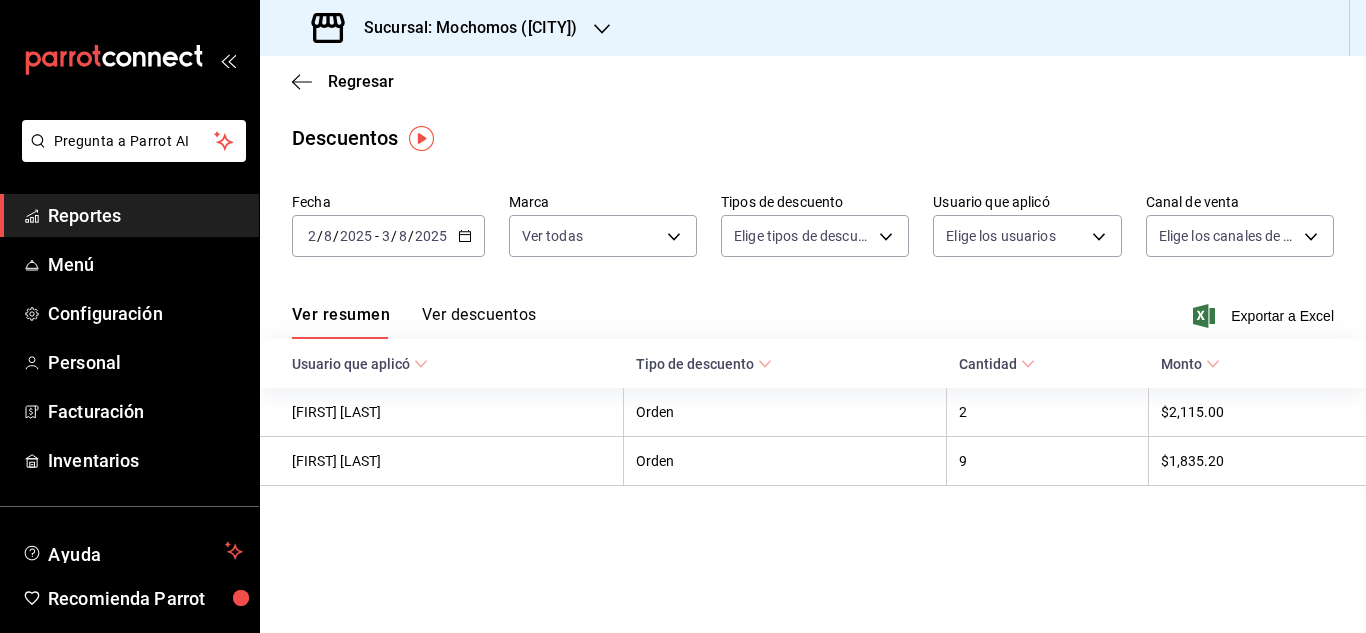 scroll, scrollTop: 0, scrollLeft: 0, axis: both 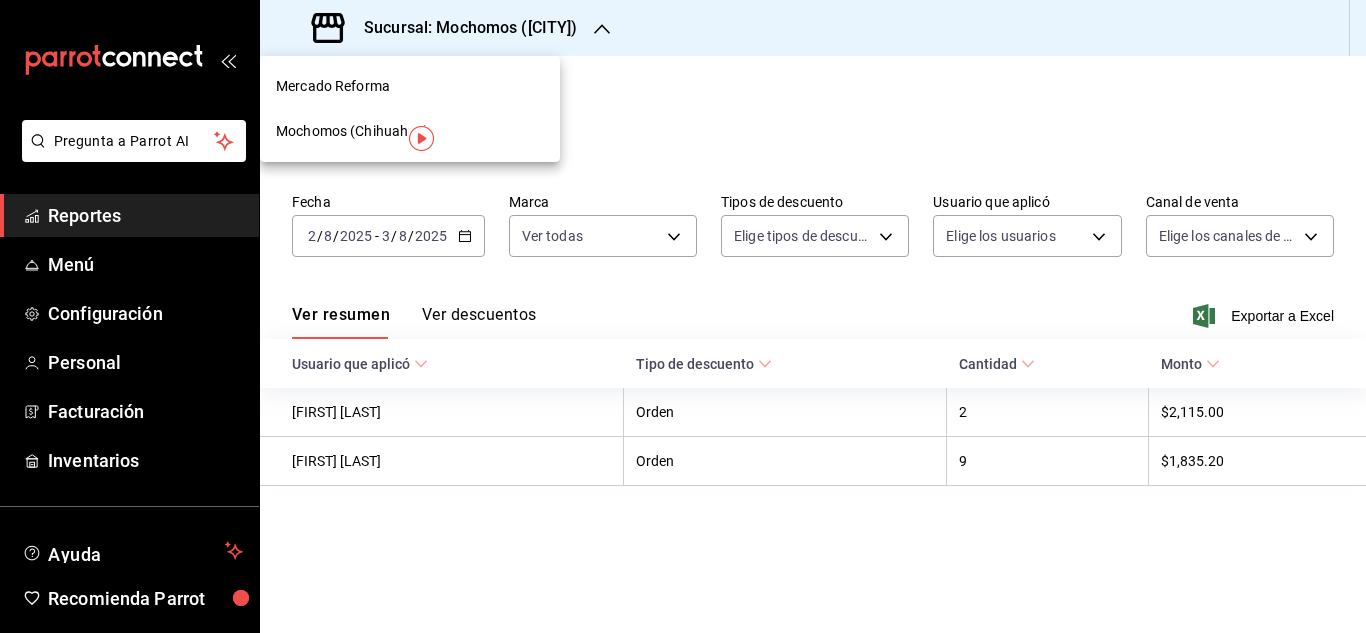 click on "Mochomos (Chihuahua)" at bounding box center (353, 131) 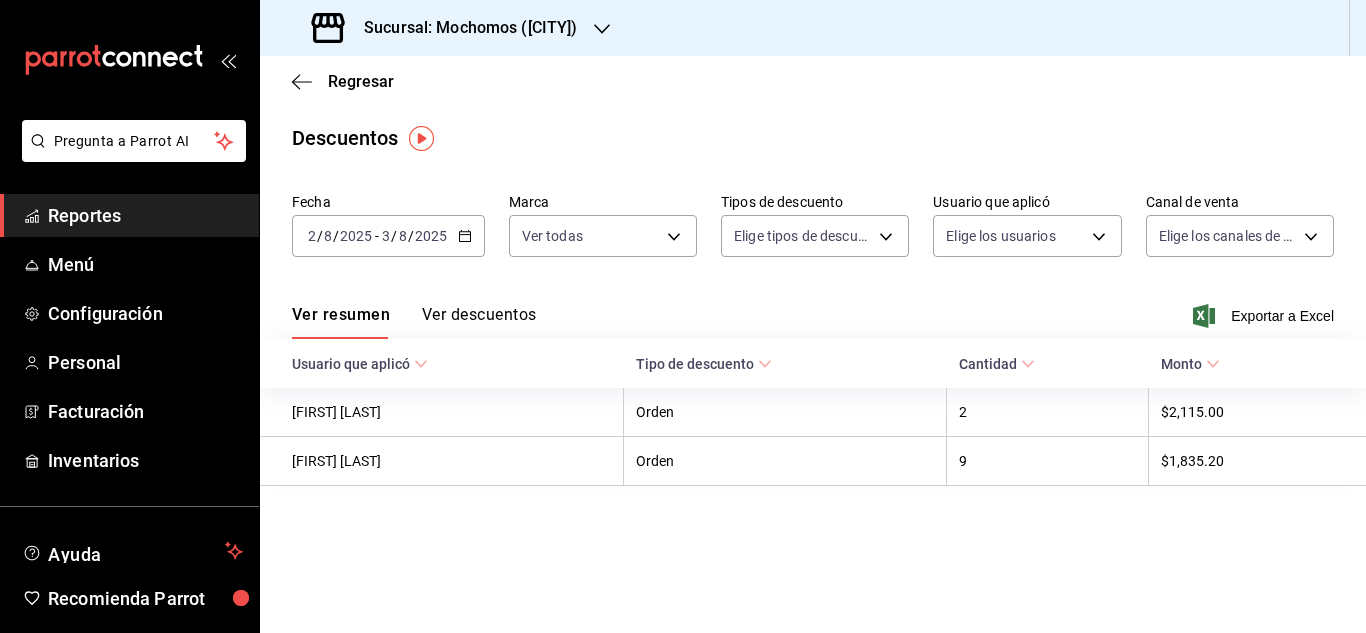 click on "Reportes" at bounding box center [145, 215] 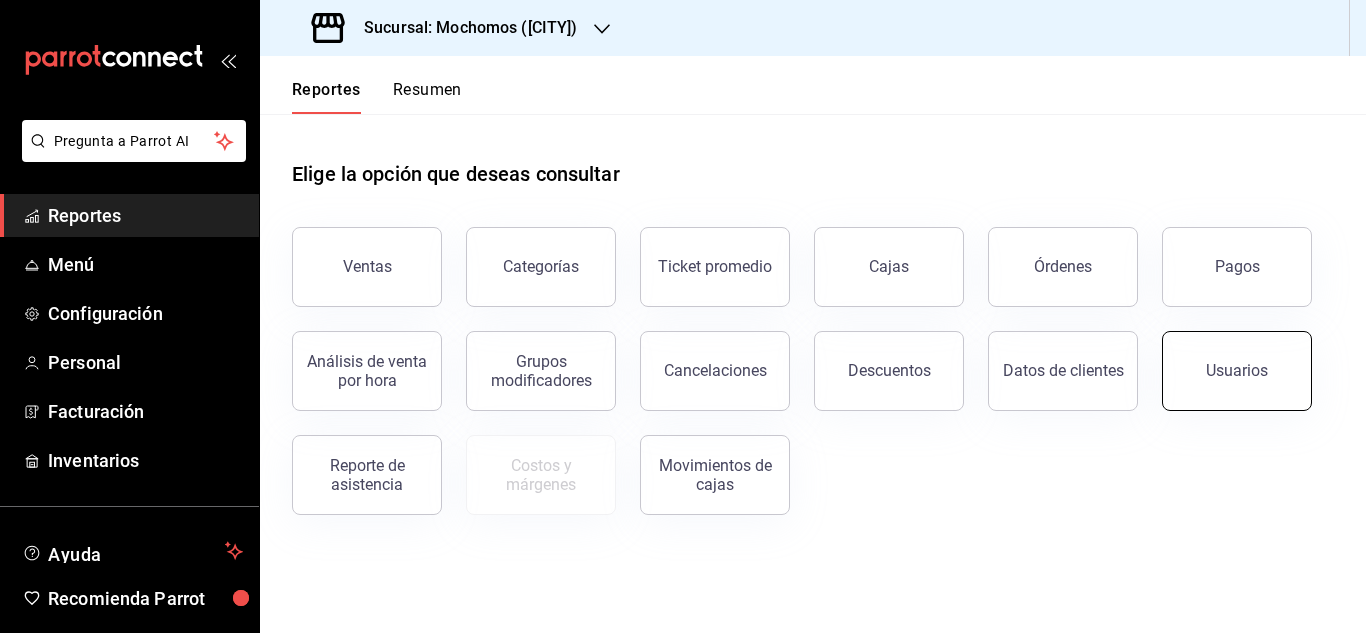 click on "Usuarios" at bounding box center [1237, 371] 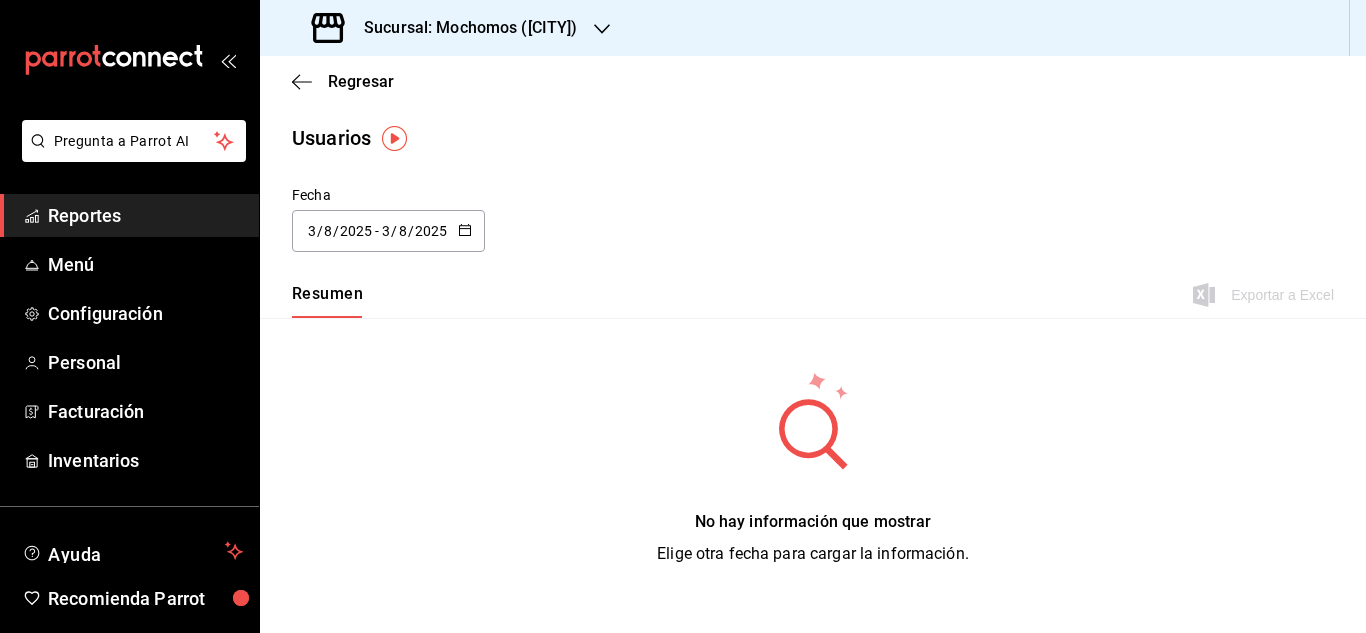 click on "2025-08-03 3 / 8 / 2025 - 2025-08-03 3 / 8 / 2025" at bounding box center [388, 231] 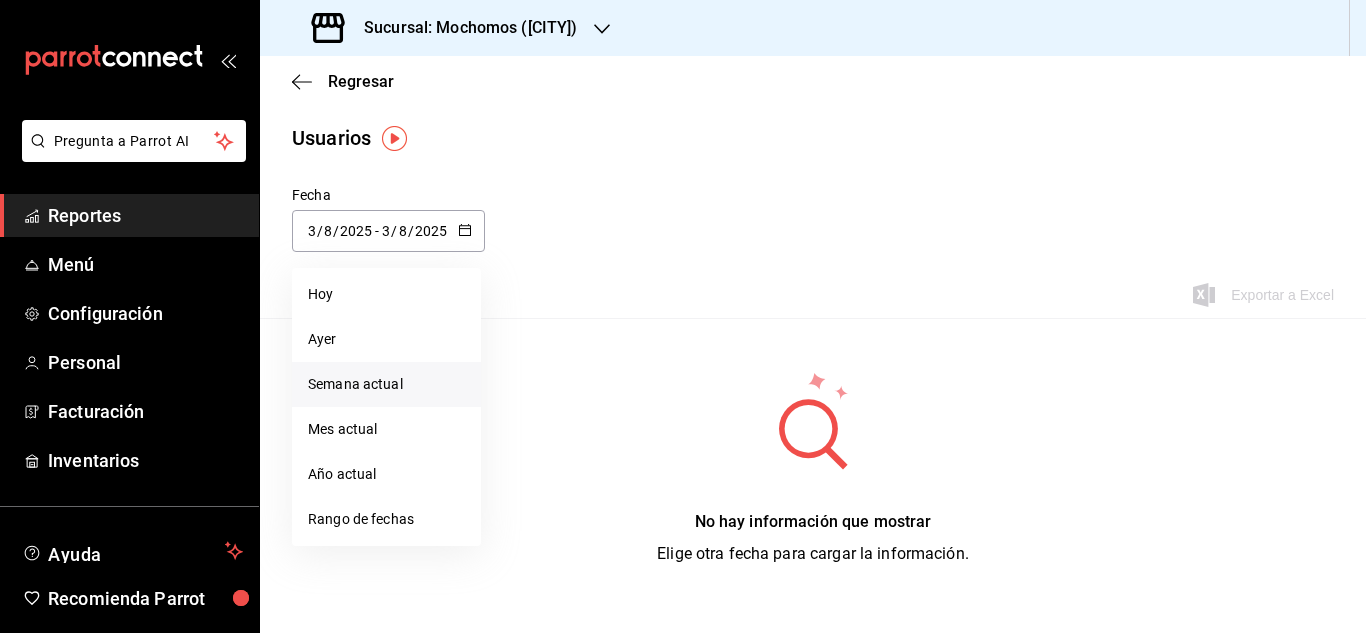 click on "Semana actual" at bounding box center [386, 384] 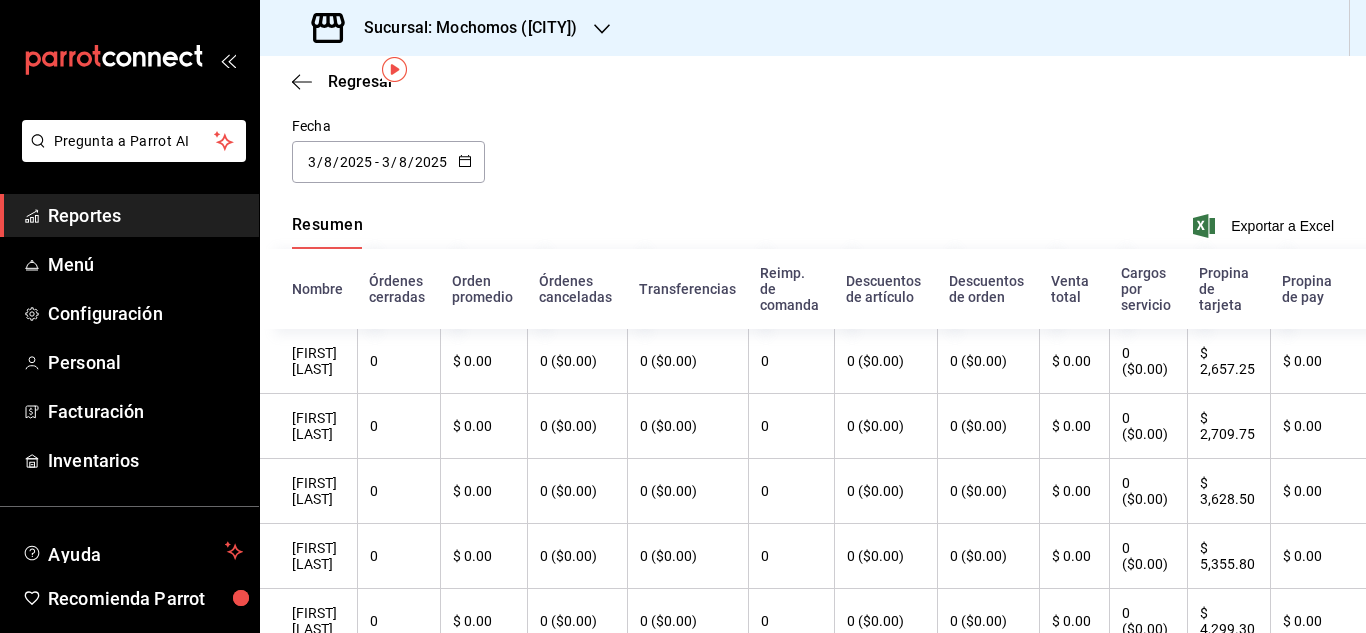 scroll, scrollTop: 0, scrollLeft: 0, axis: both 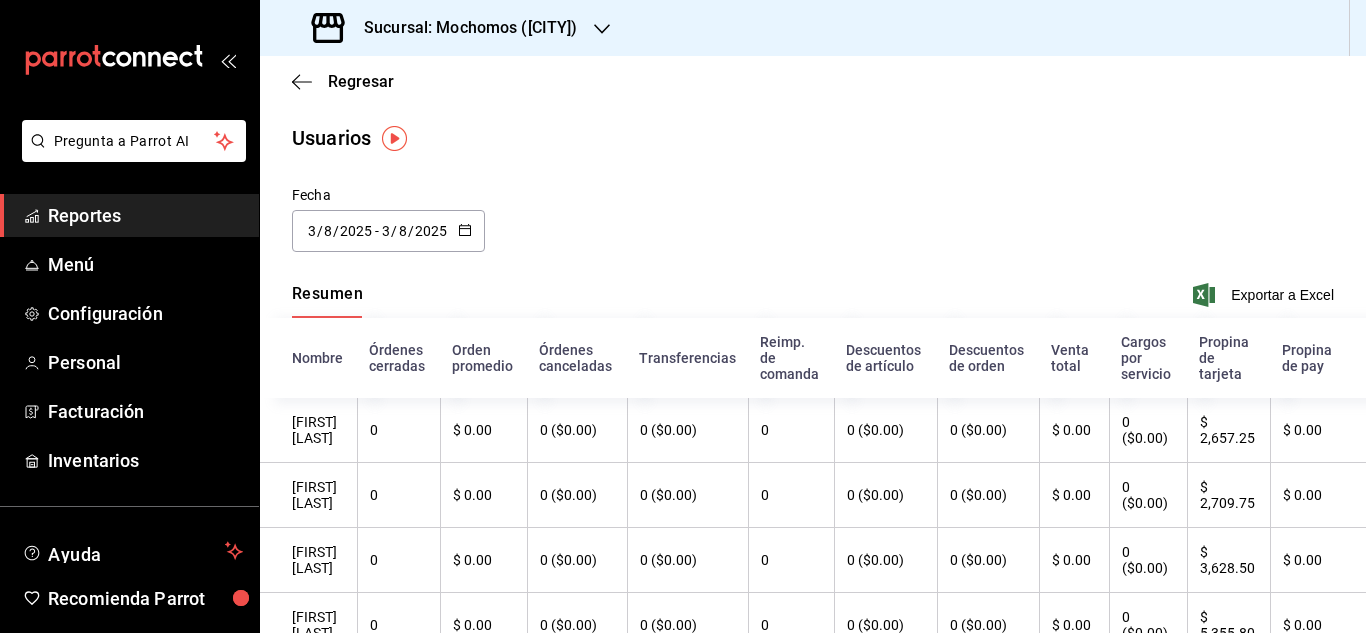click on "Reportes" at bounding box center [145, 215] 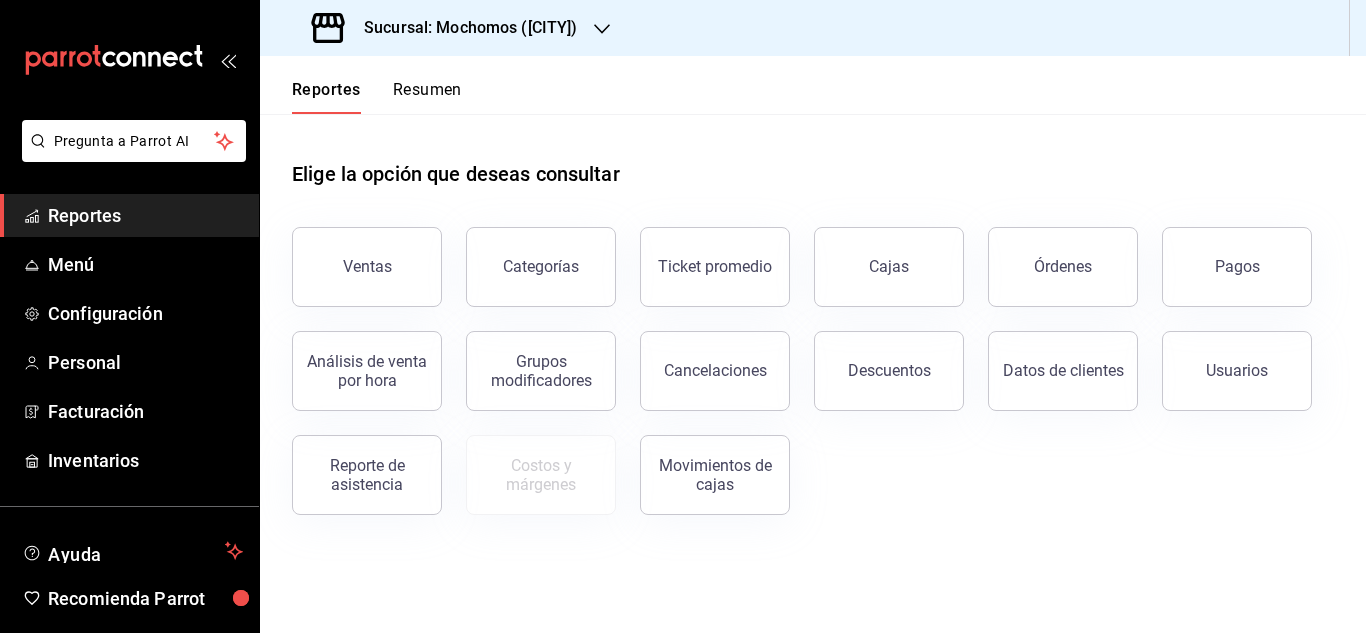 click on "Análisis de venta por hora" at bounding box center [355, 359] 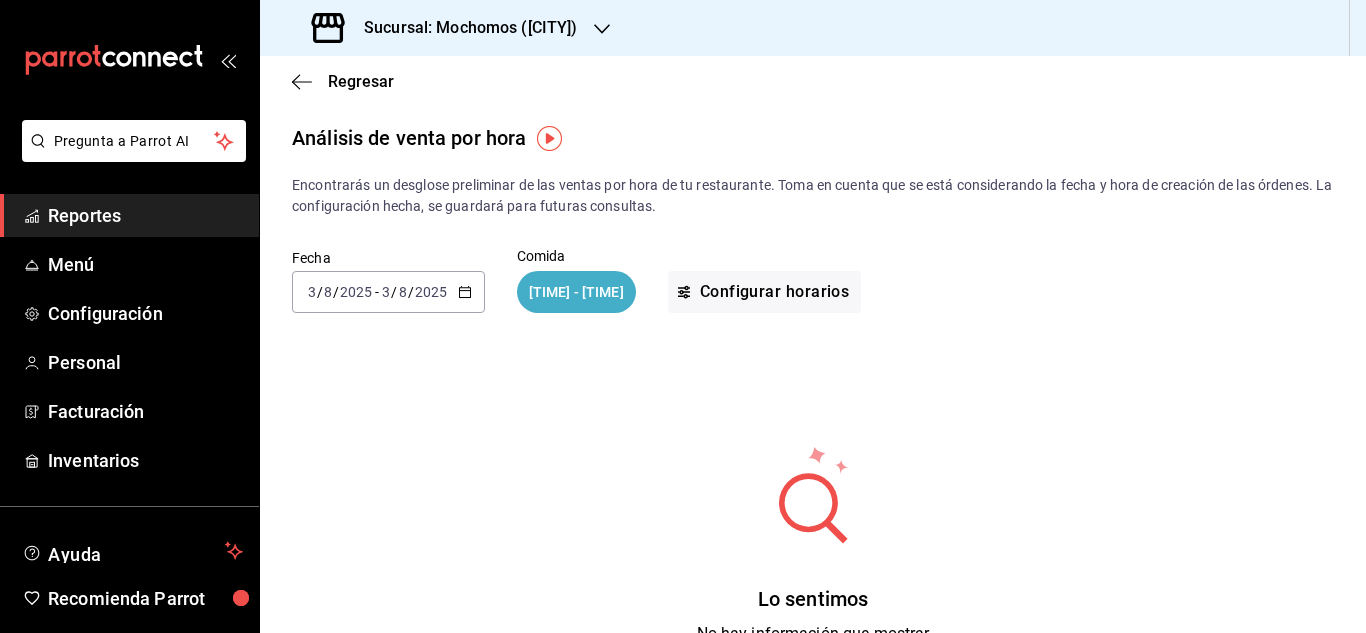 click 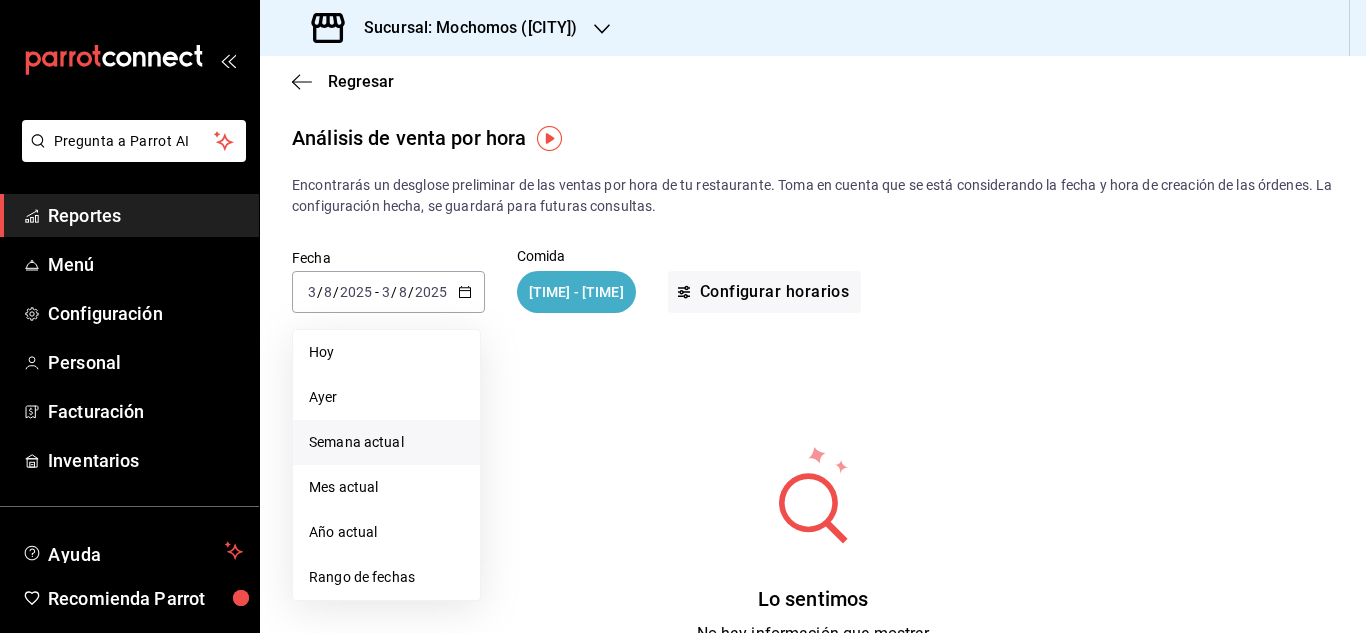 click on "Semana actual" at bounding box center [386, 442] 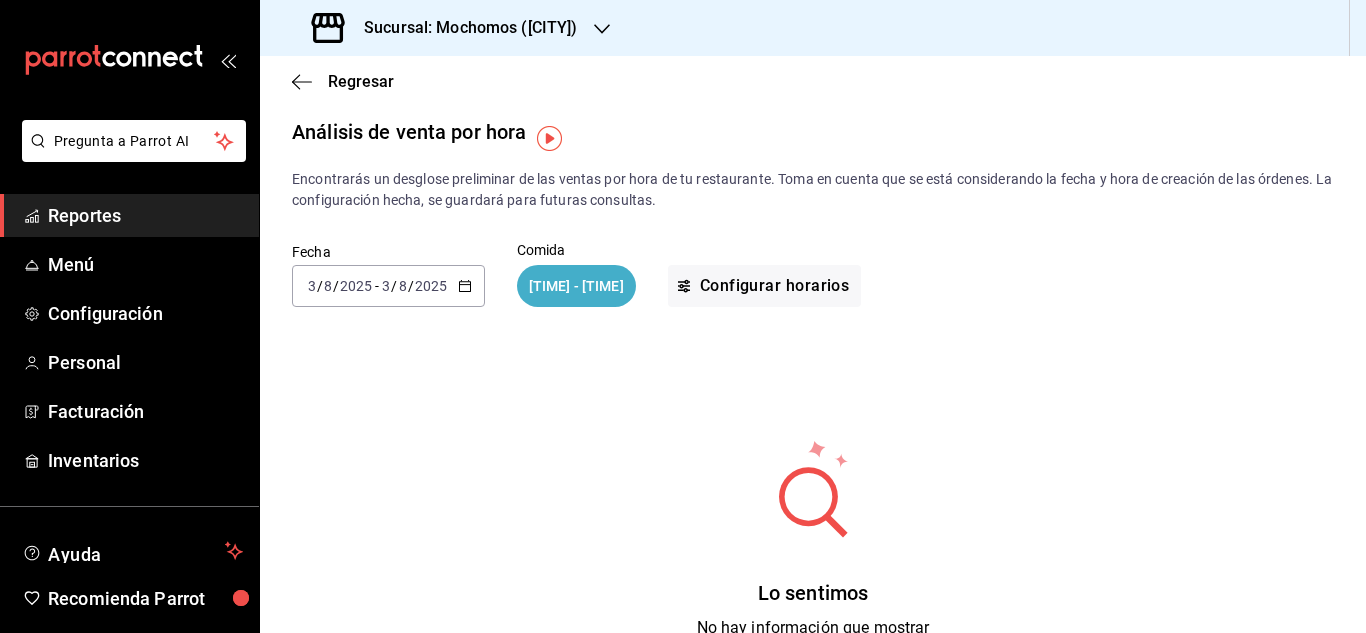 scroll, scrollTop: 0, scrollLeft: 0, axis: both 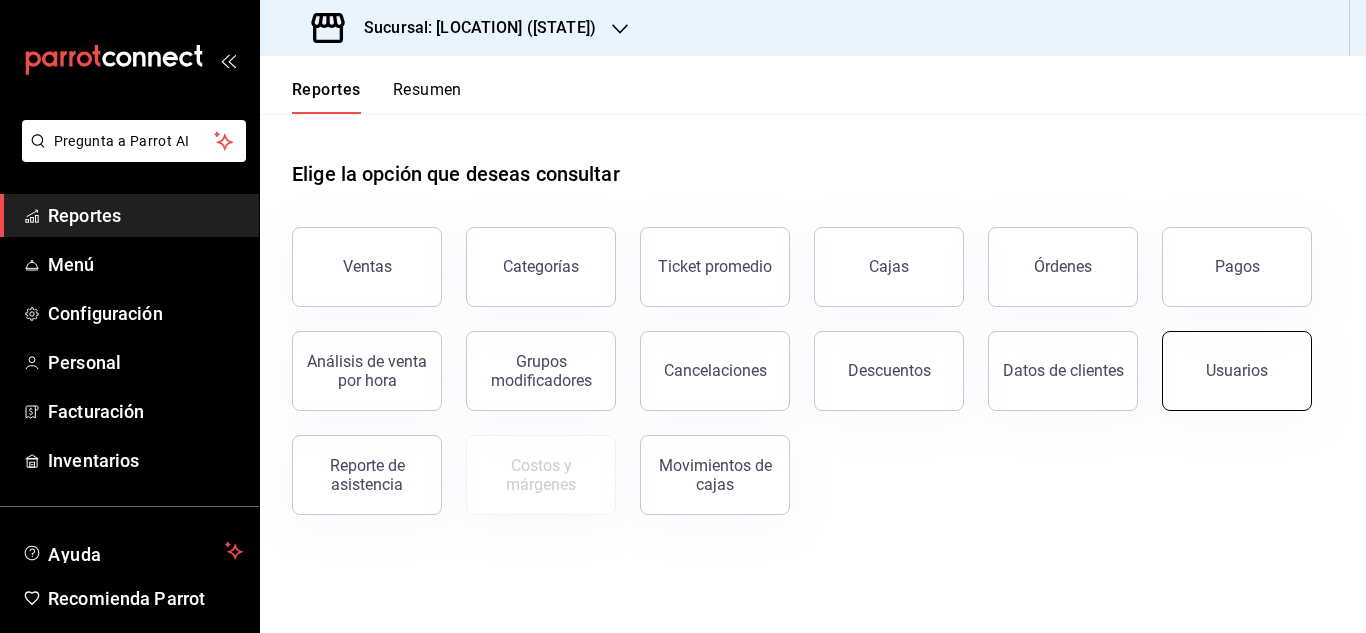 click on "Usuarios" at bounding box center [1237, 370] 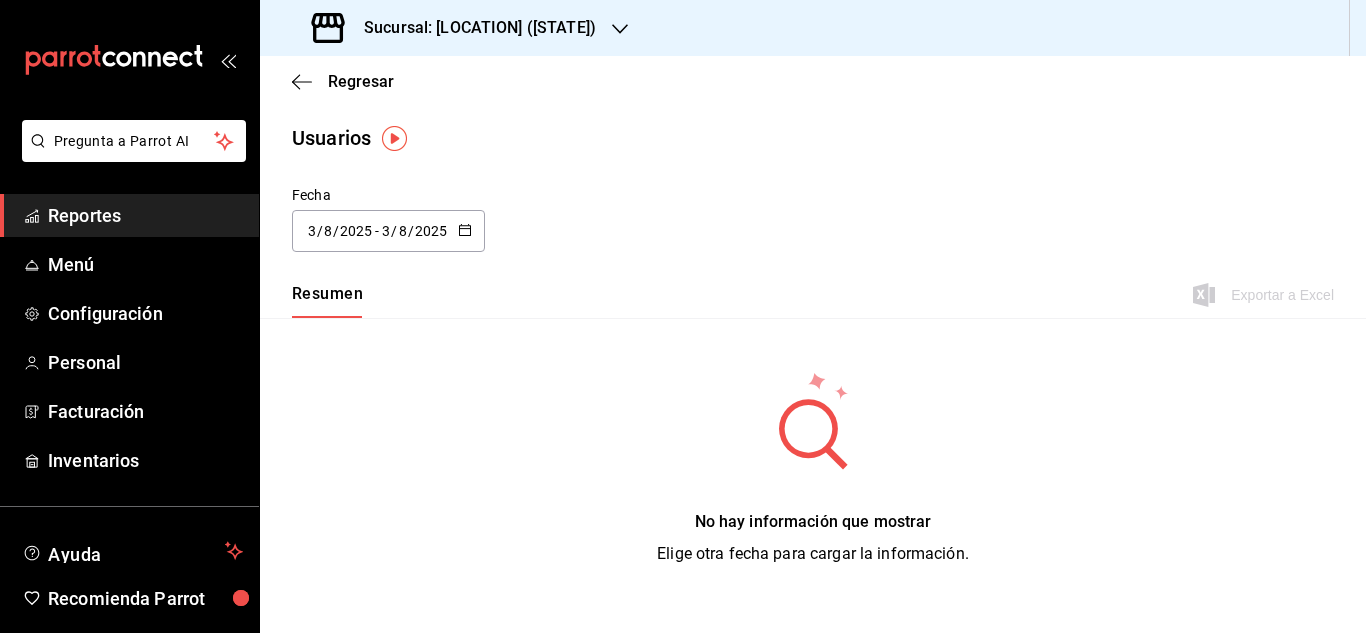click at bounding box center [465, 231] 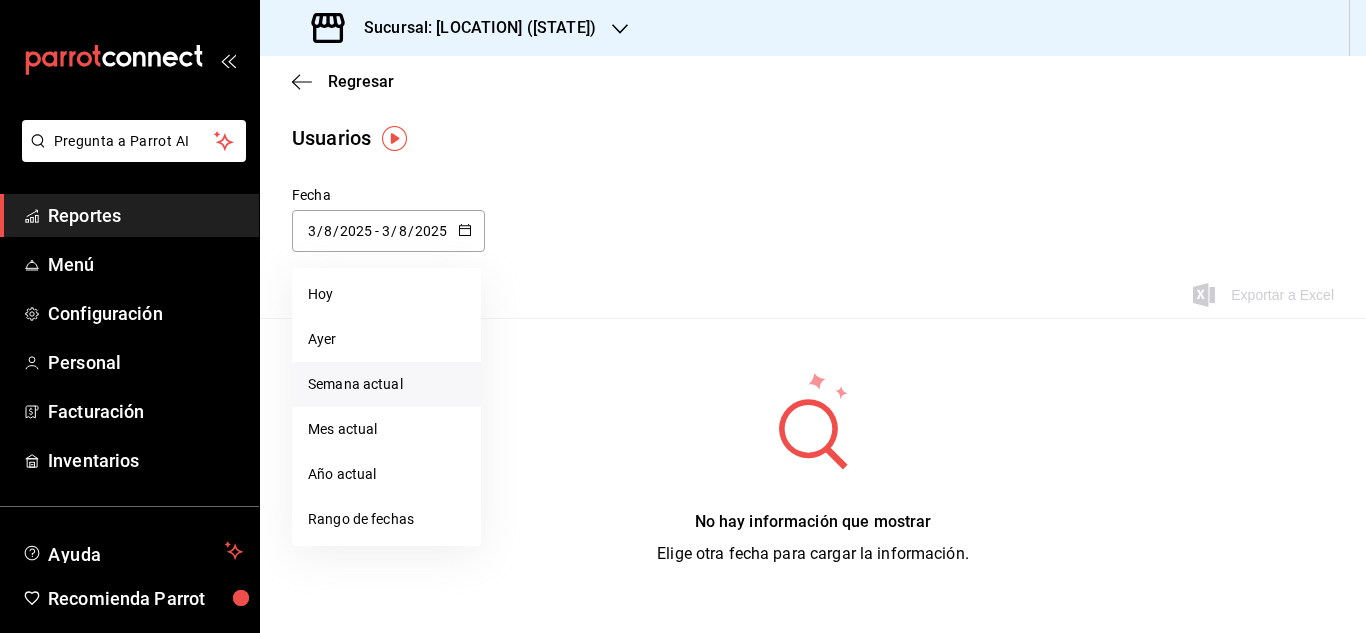 click on "Semana actual" at bounding box center [386, 384] 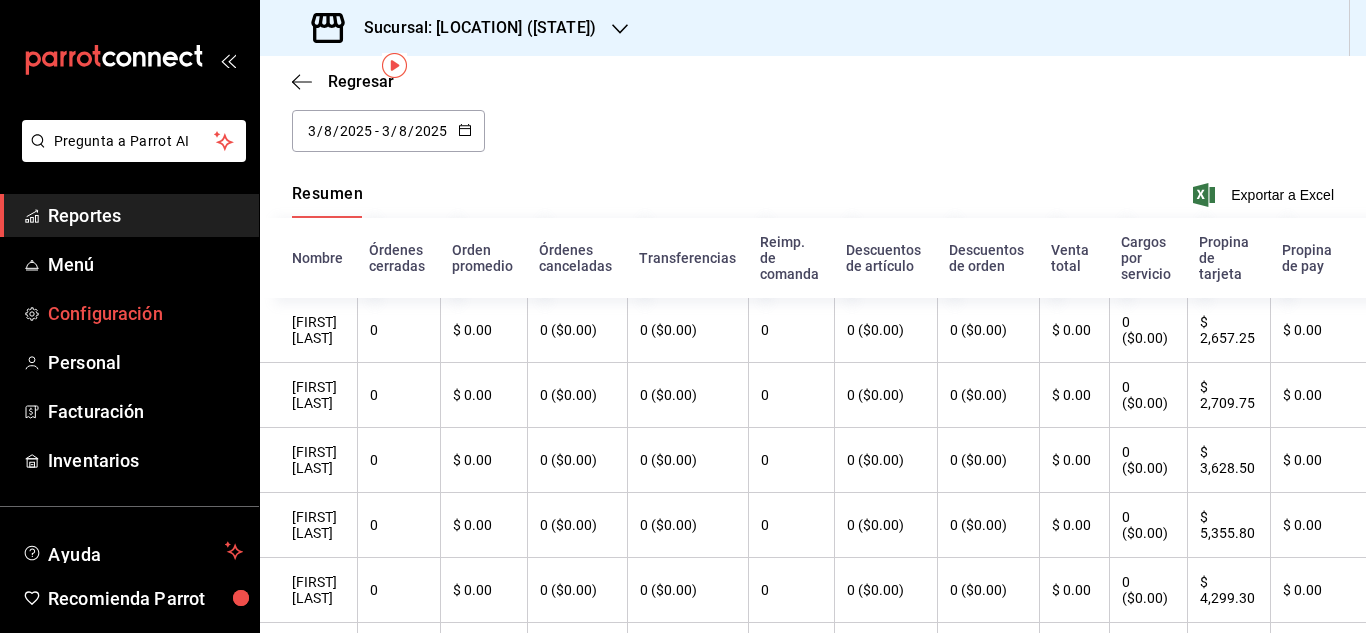 scroll, scrollTop: 69, scrollLeft: 0, axis: vertical 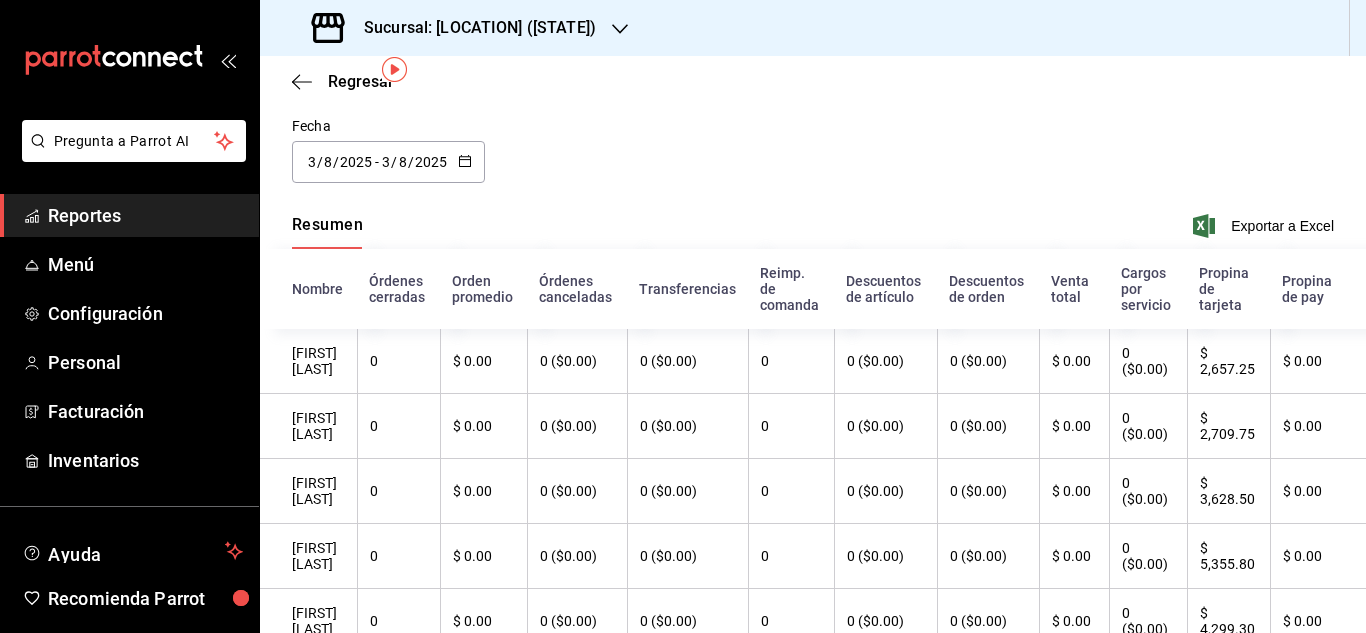 click on "Reportes   Menú   Configuración   Personal   Facturación   Inventarios" at bounding box center (129, 338) 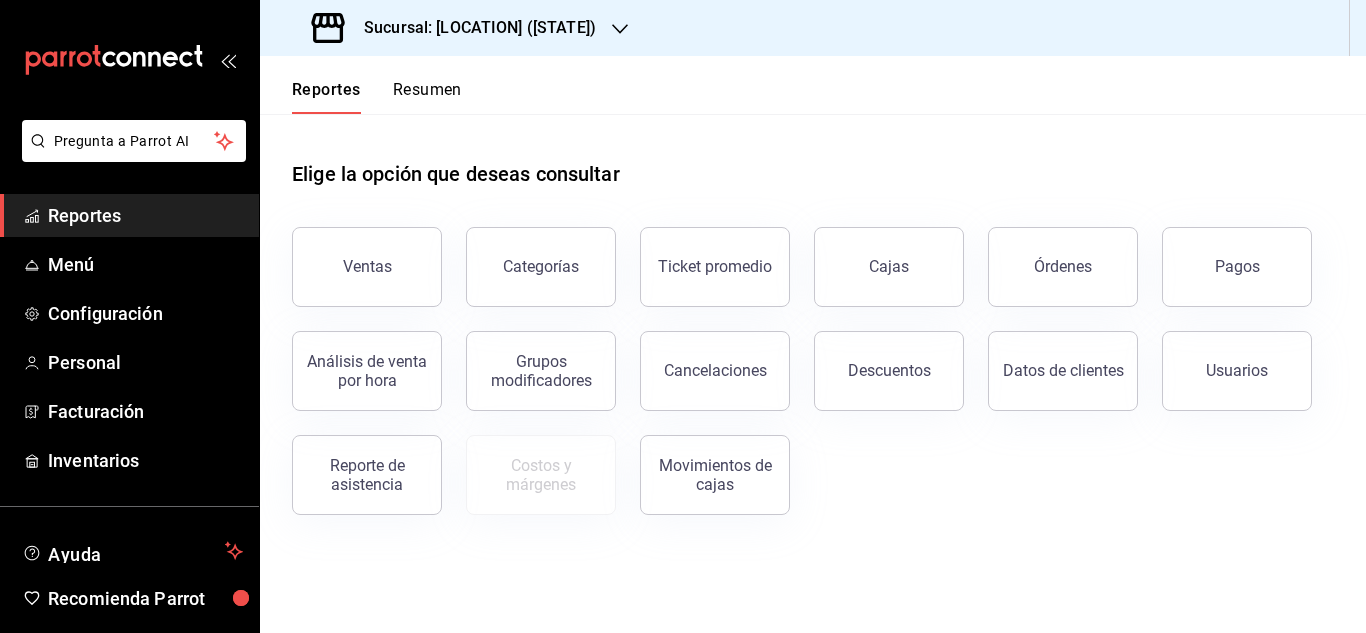 click on "Ventas" at bounding box center [355, 255] 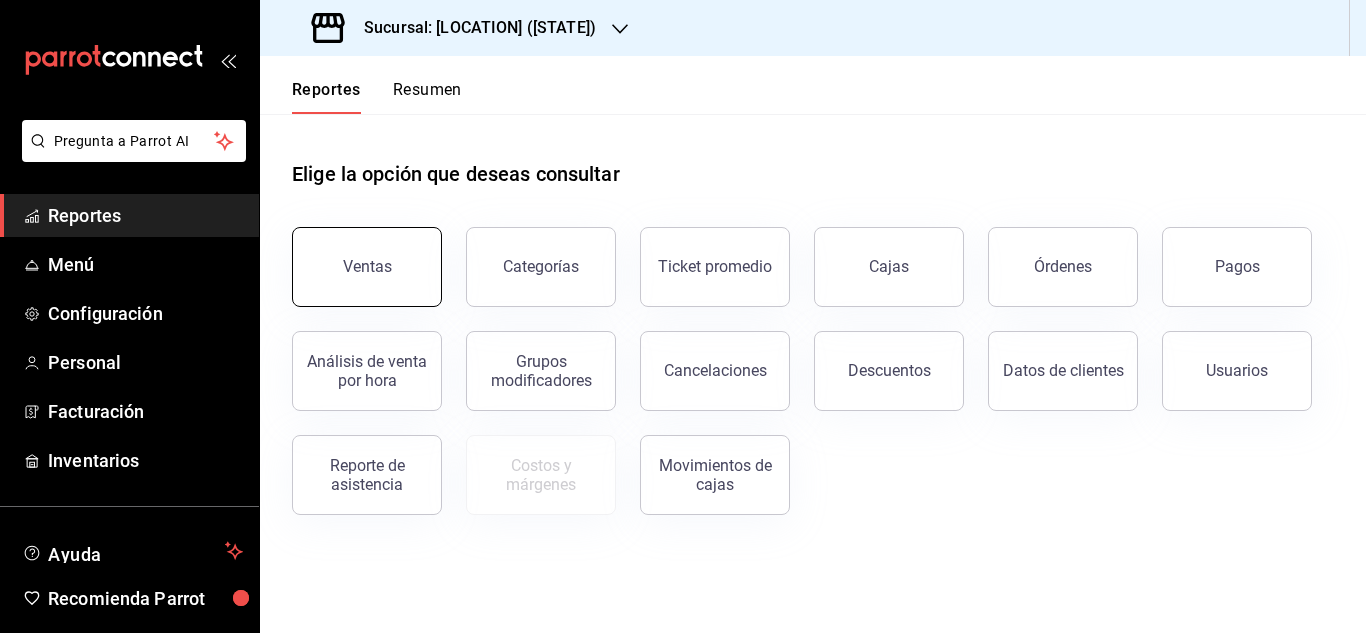click on "Ventas" at bounding box center (367, 267) 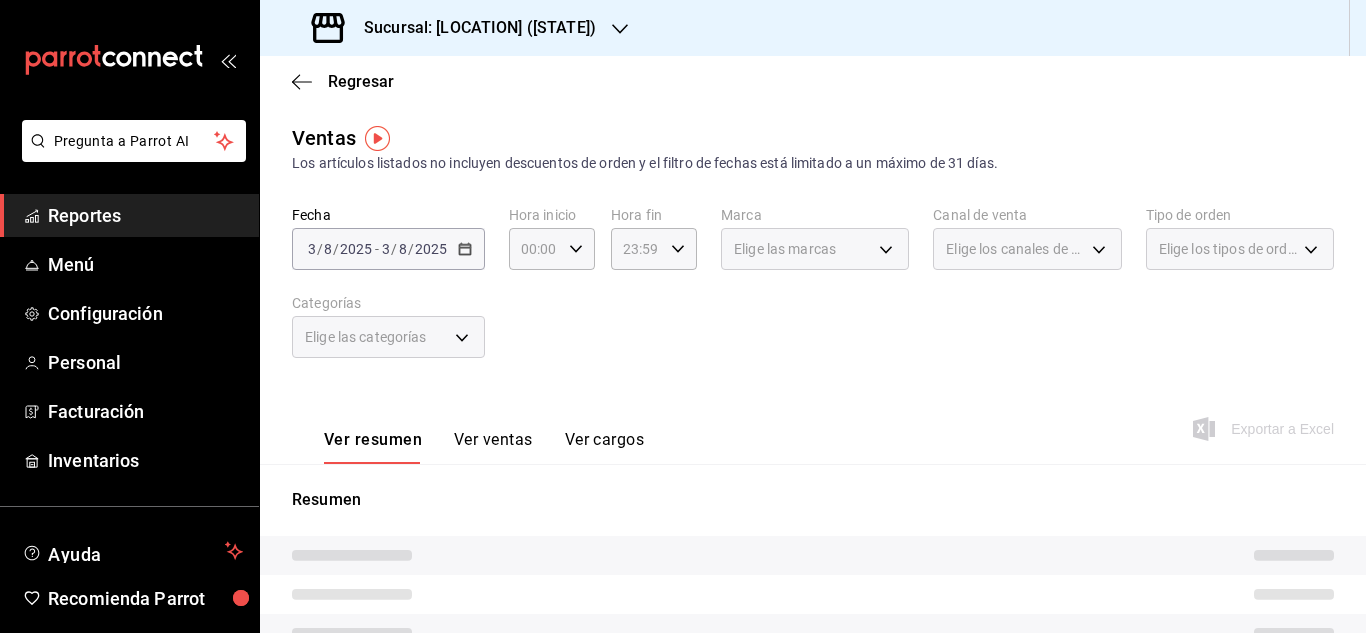 click on "2025-08-03 3 / 8 / 2025 - 2025-08-03 3 / 8 / 2025" at bounding box center (388, 249) 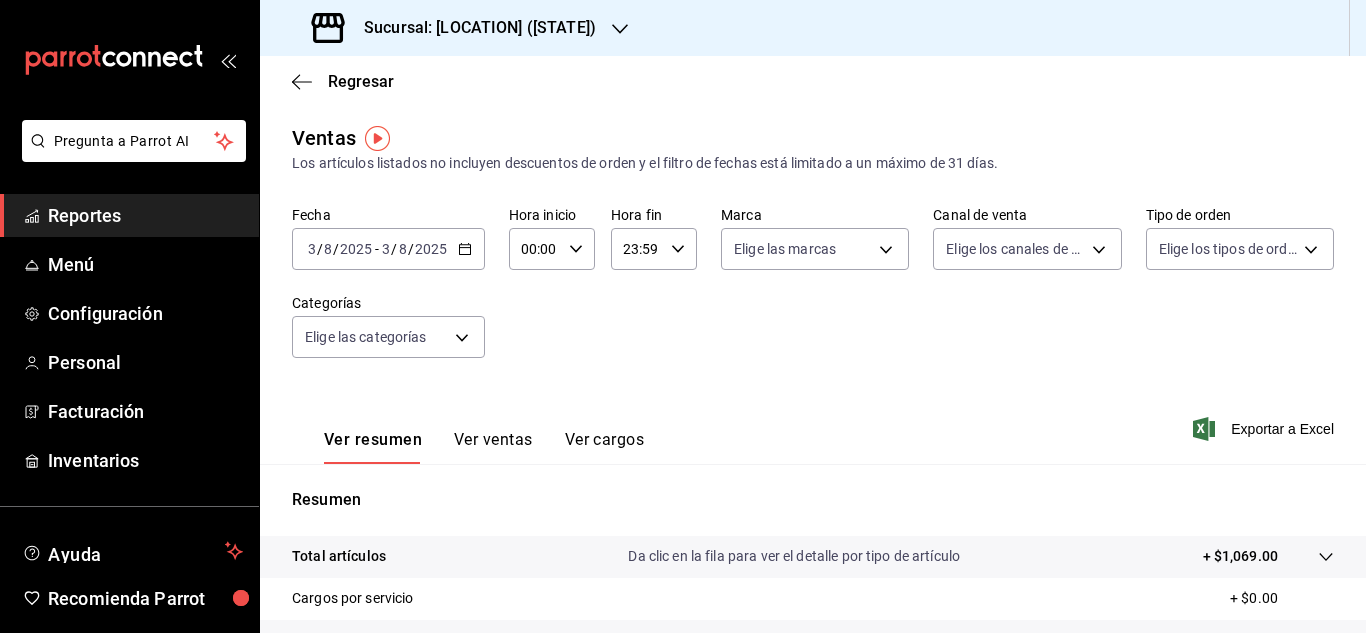 click on "2025-08-03 3 / 8 / 2025 - 2025-08-03 3 / 8 / 2025" at bounding box center [388, 249] 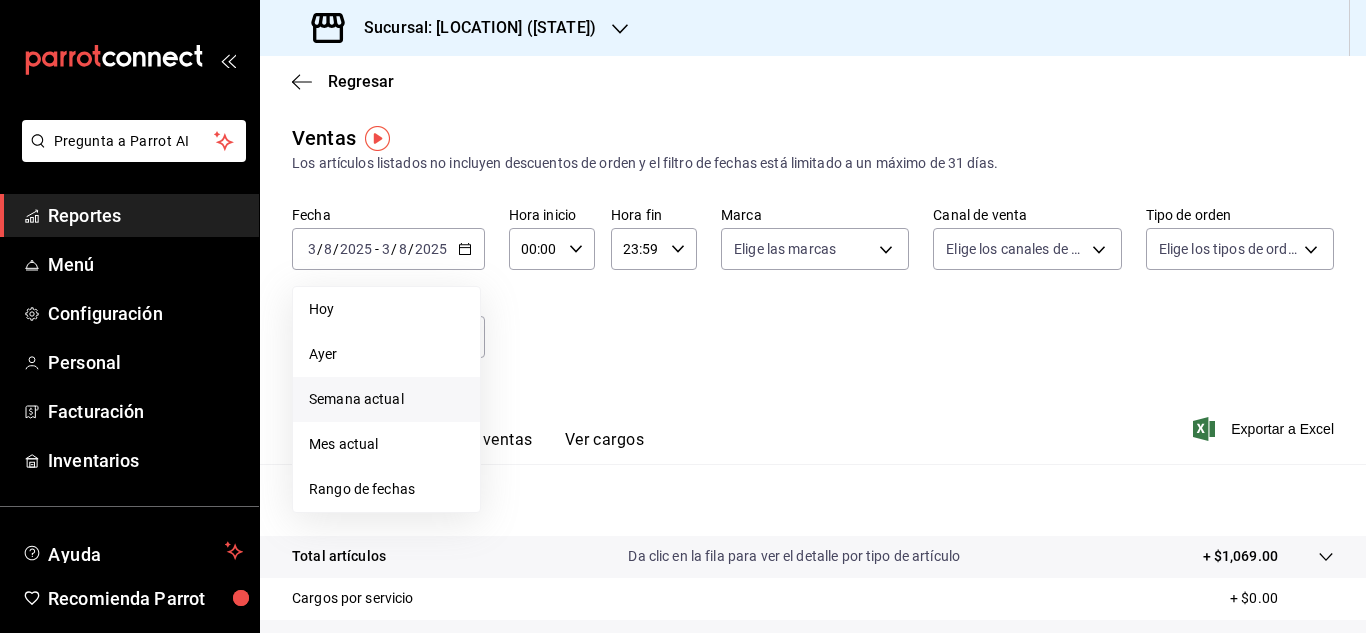 click on "Semana actual" at bounding box center (386, 399) 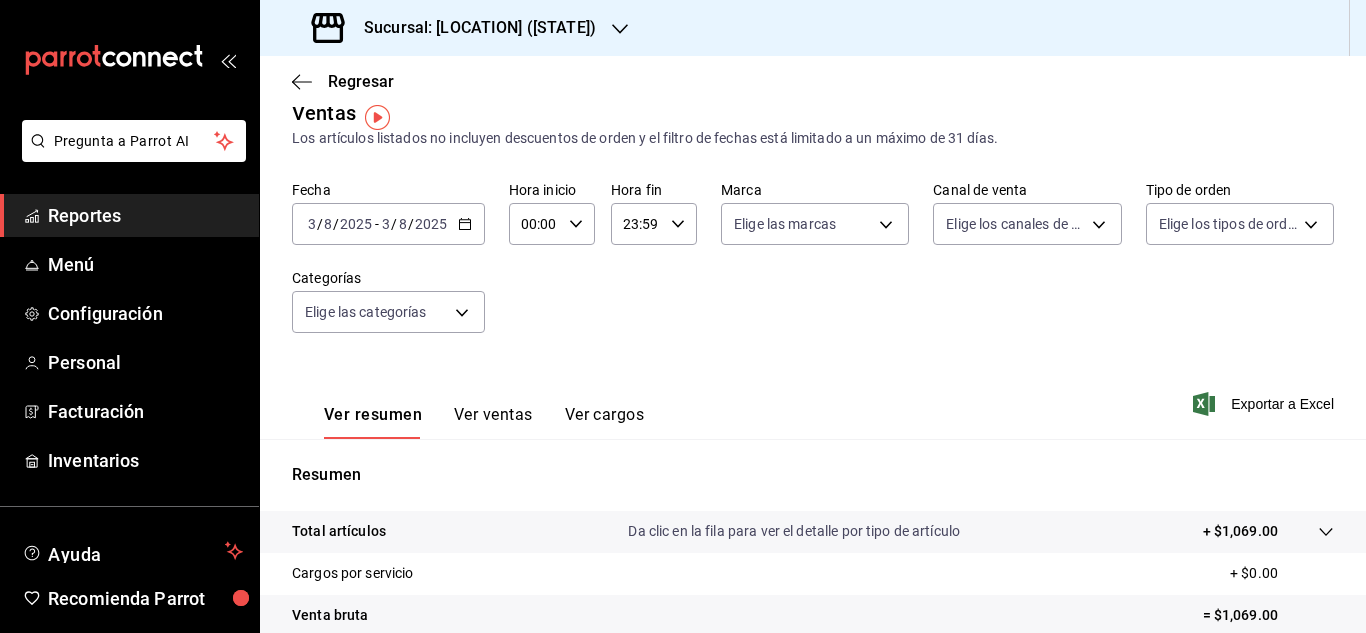 scroll, scrollTop: 0, scrollLeft: 0, axis: both 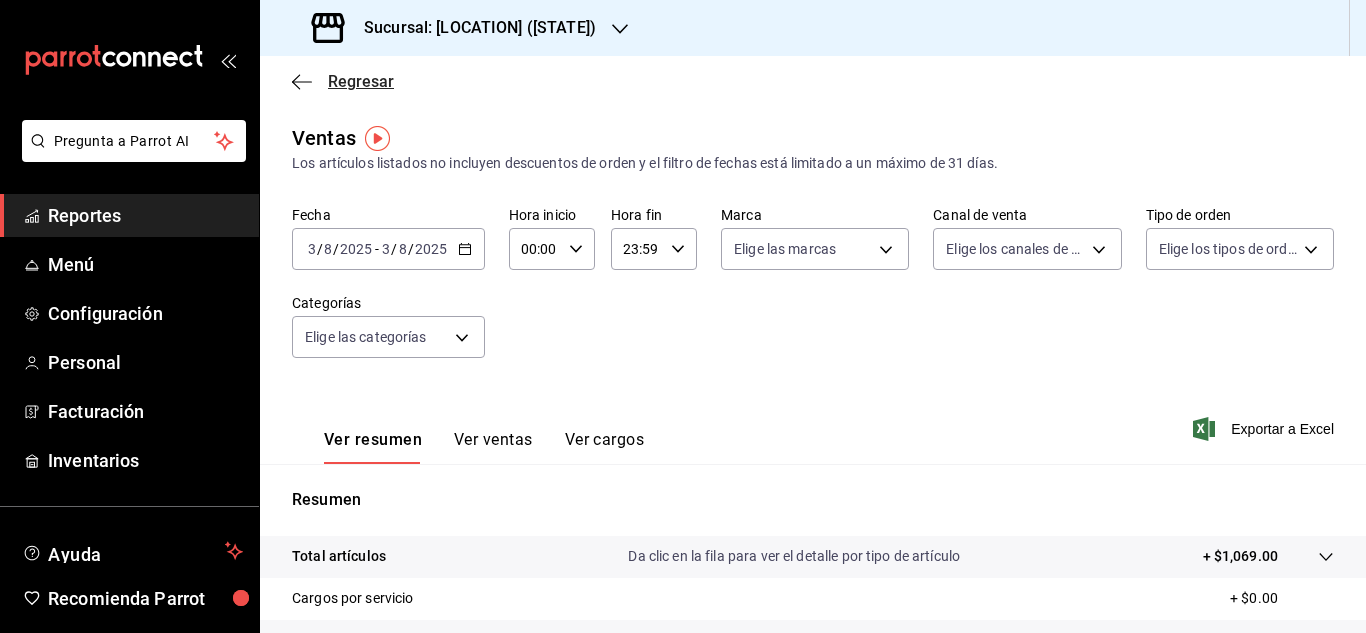 click 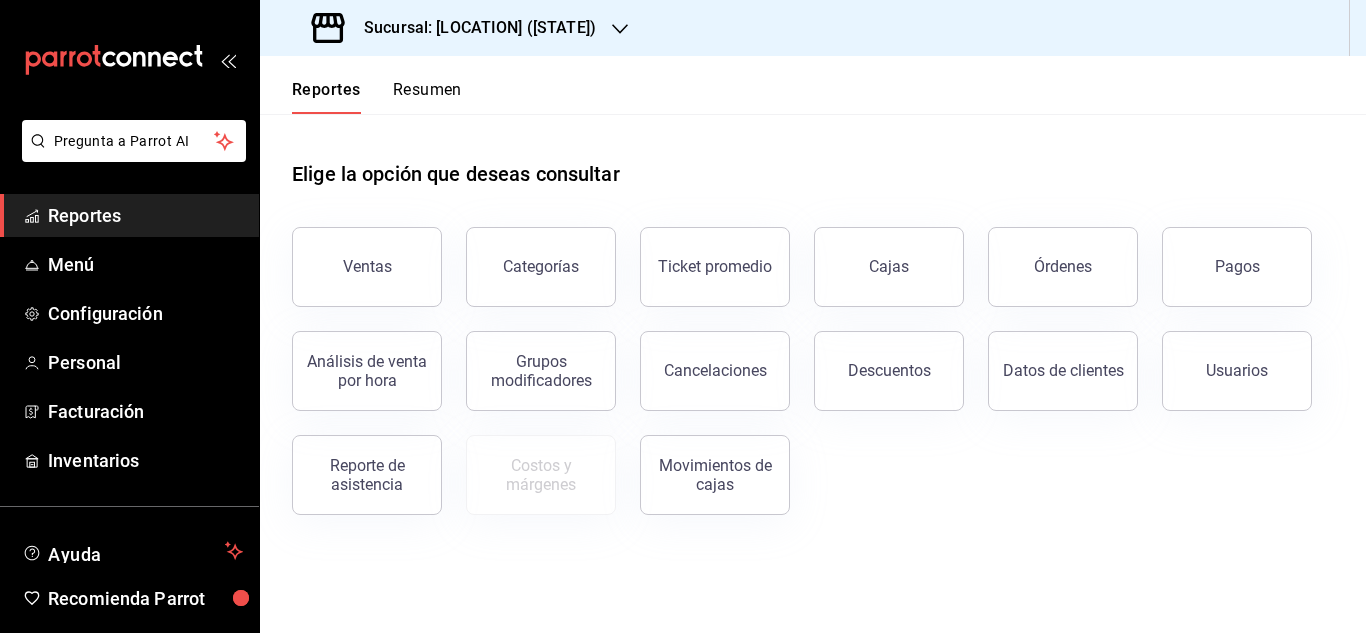 click on "Resumen" at bounding box center [427, 97] 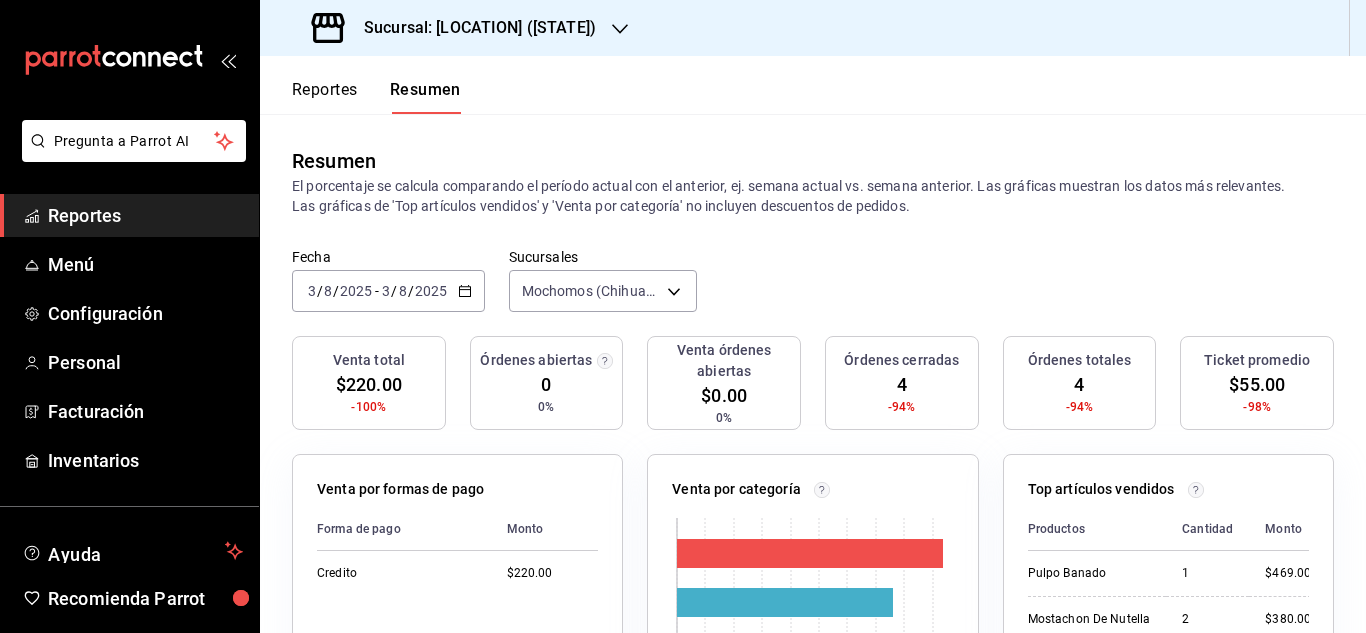 click on "Reportes Resumen" at bounding box center [360, 85] 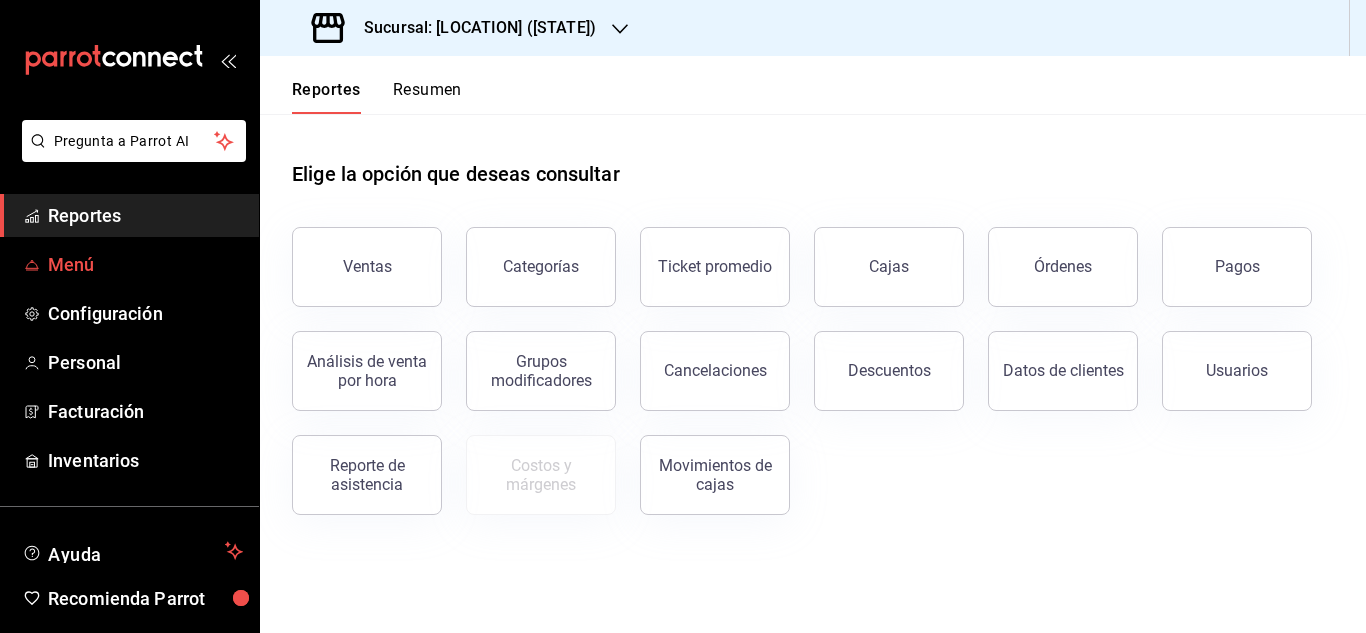 click on "Menú" at bounding box center (145, 264) 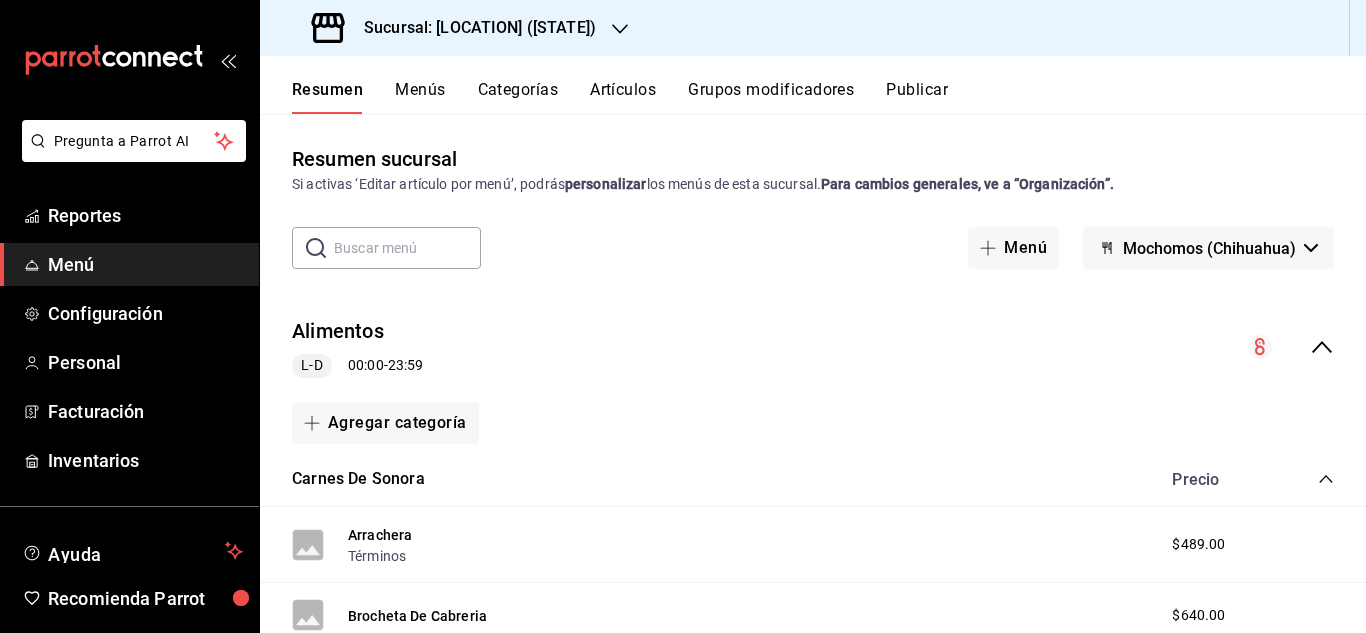 scroll, scrollTop: 0, scrollLeft: 0, axis: both 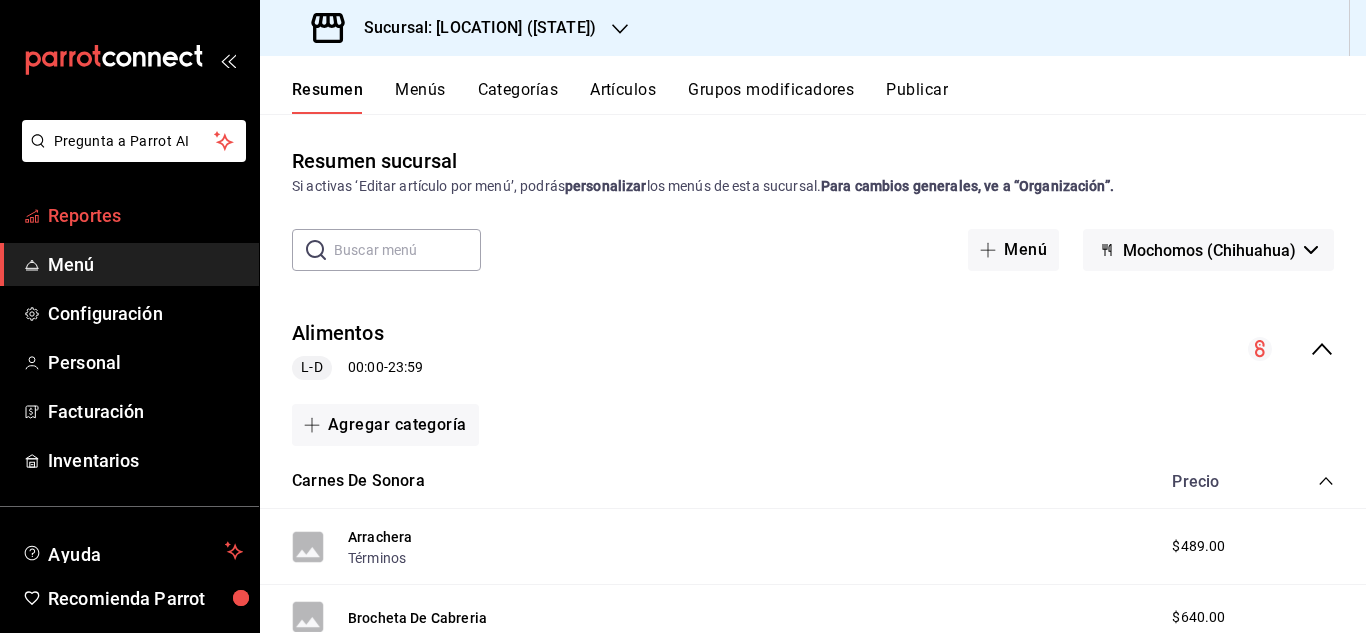 click on "Reportes" at bounding box center [145, 215] 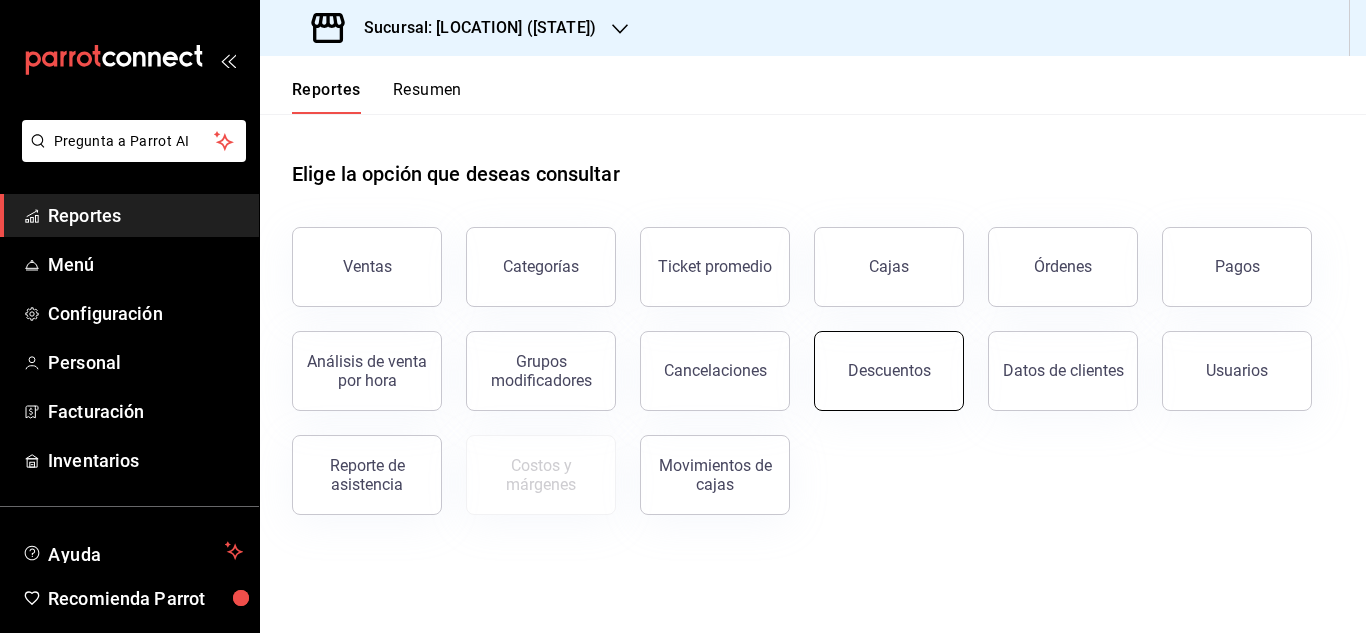 click on "Descuentos" at bounding box center (889, 370) 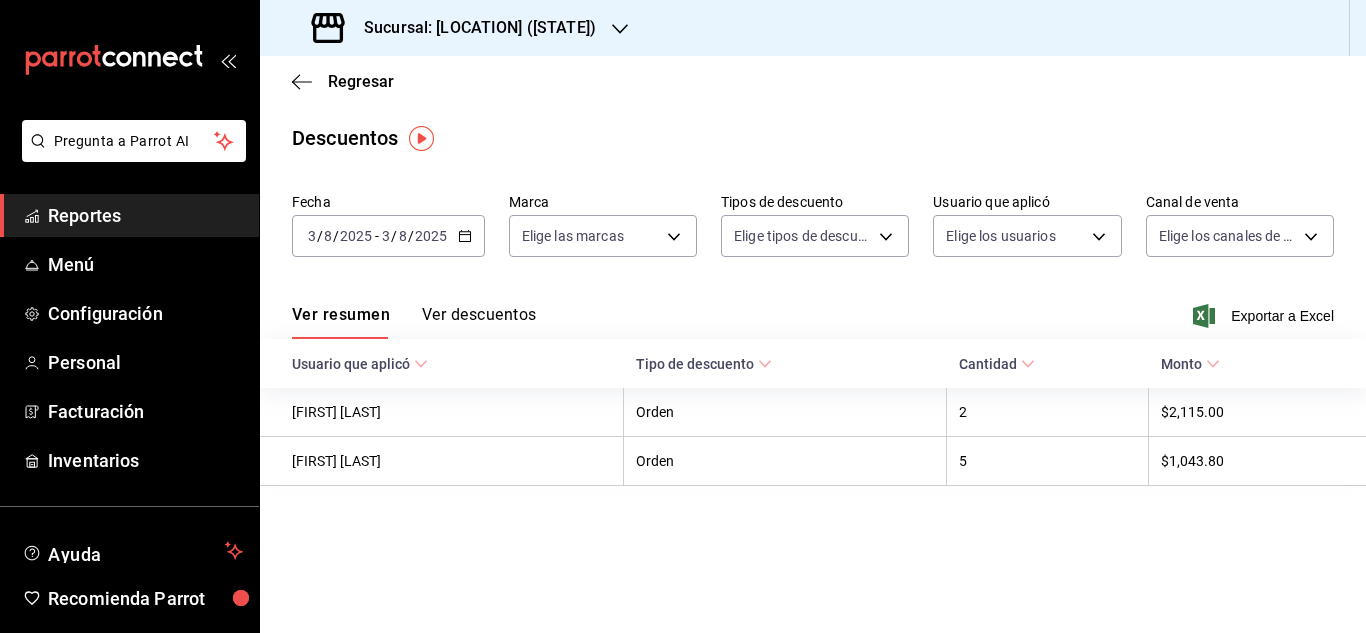click on "Reportes" at bounding box center [129, 215] 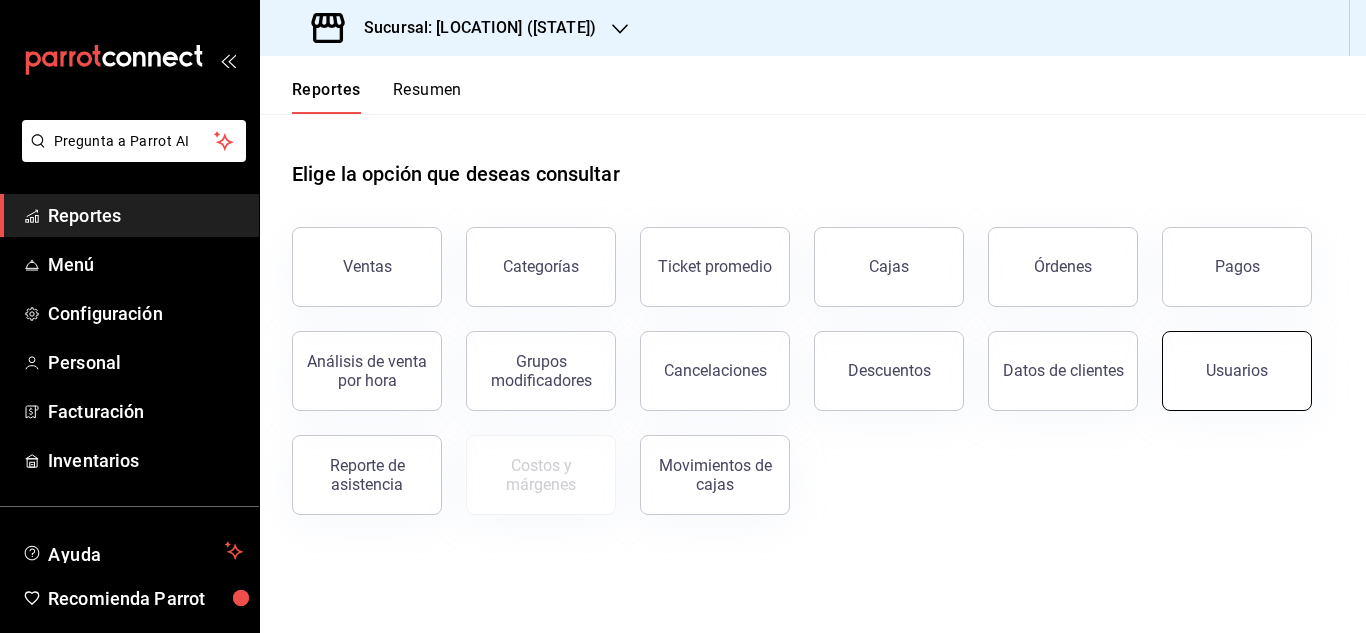 click on "Usuarios" at bounding box center (1237, 371) 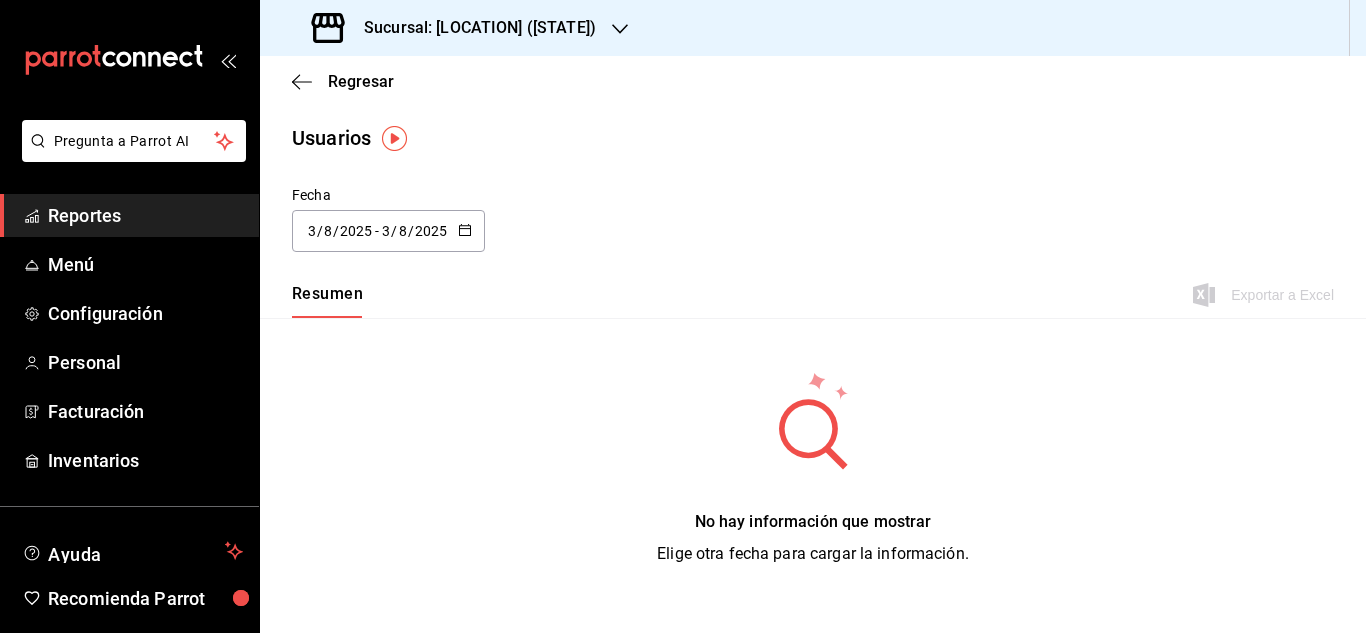 click 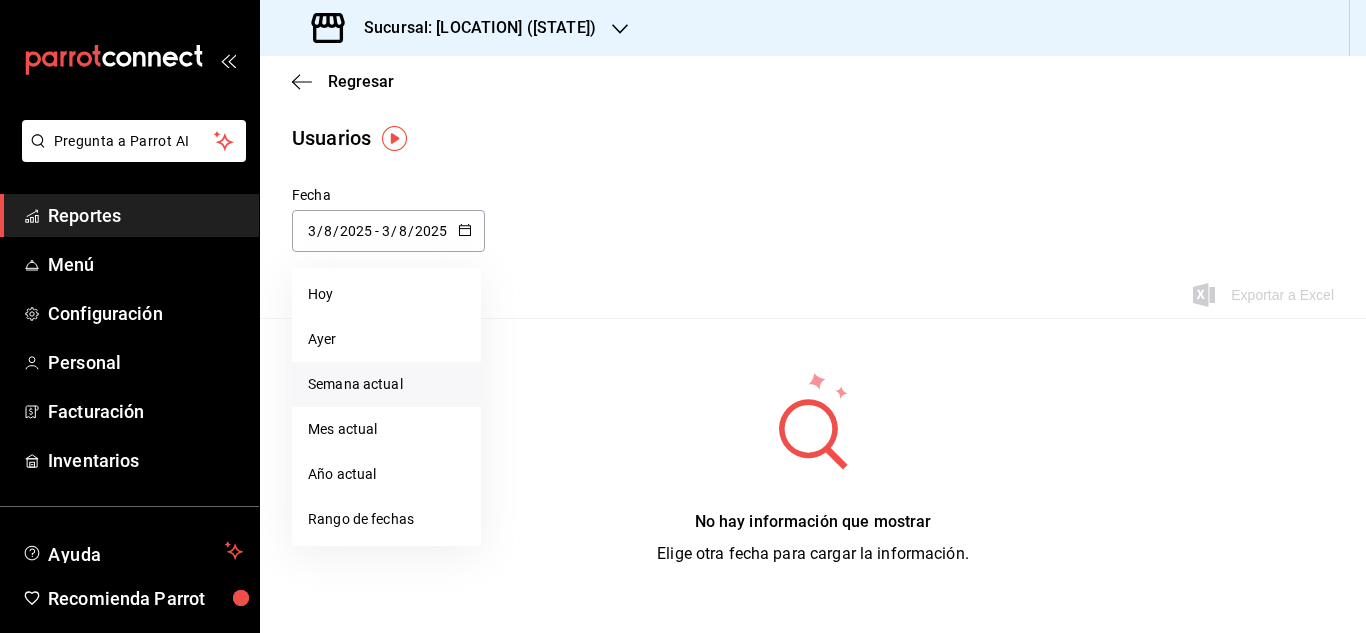 click on "Semana actual" at bounding box center (386, 384) 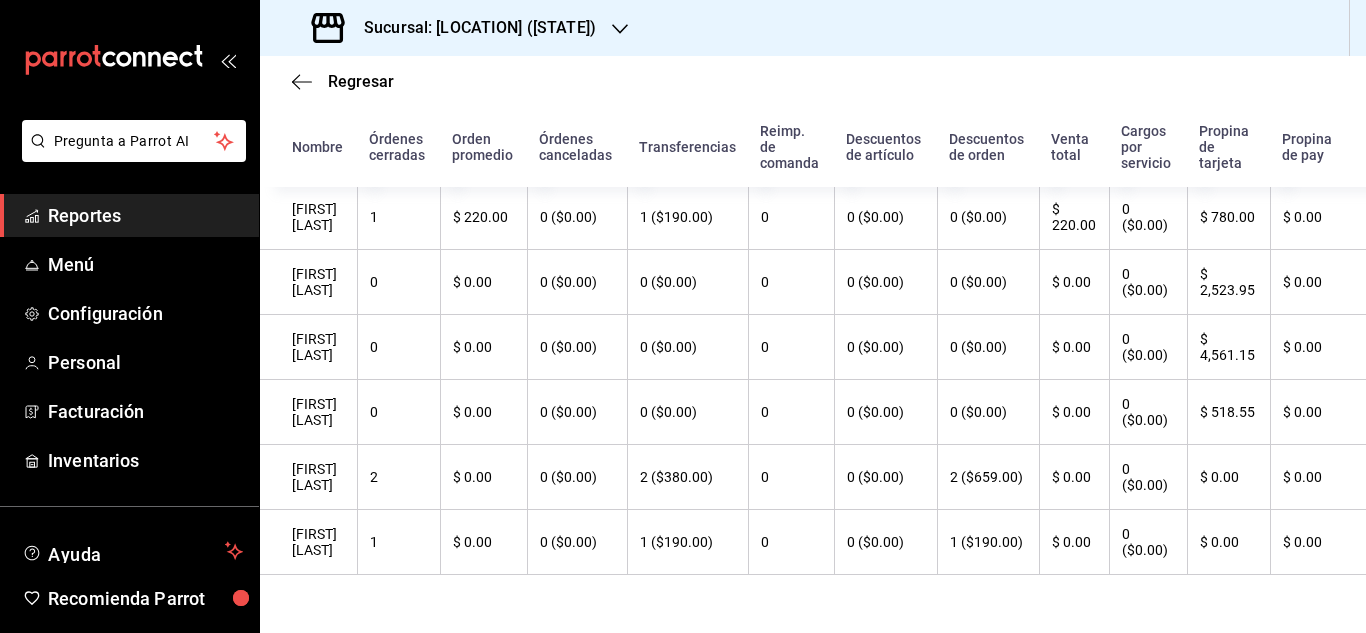 scroll, scrollTop: 569, scrollLeft: 0, axis: vertical 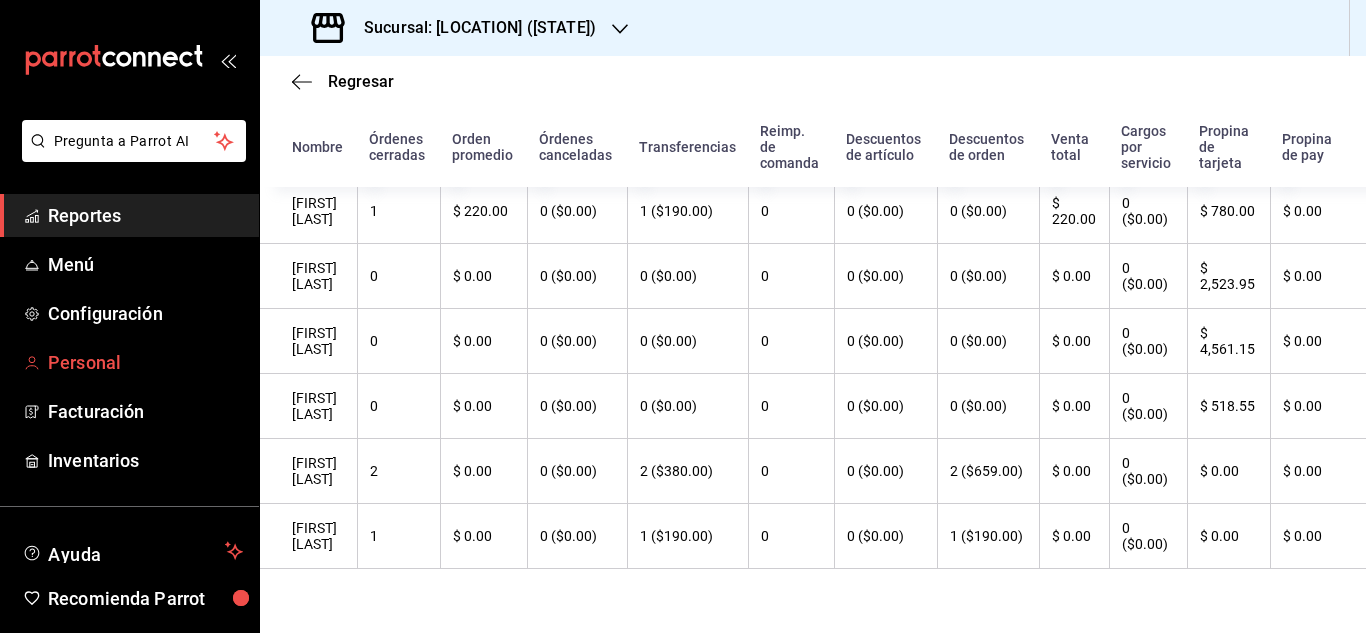 click on "Personal" at bounding box center (129, 362) 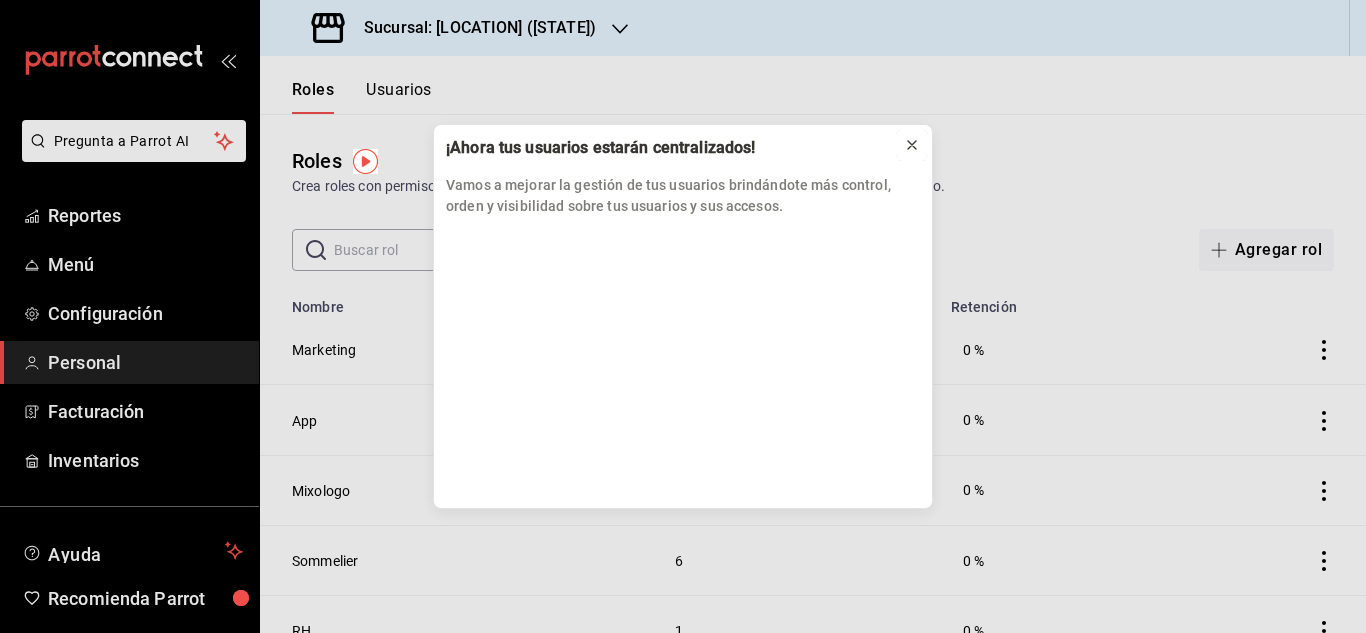 click at bounding box center (912, 145) 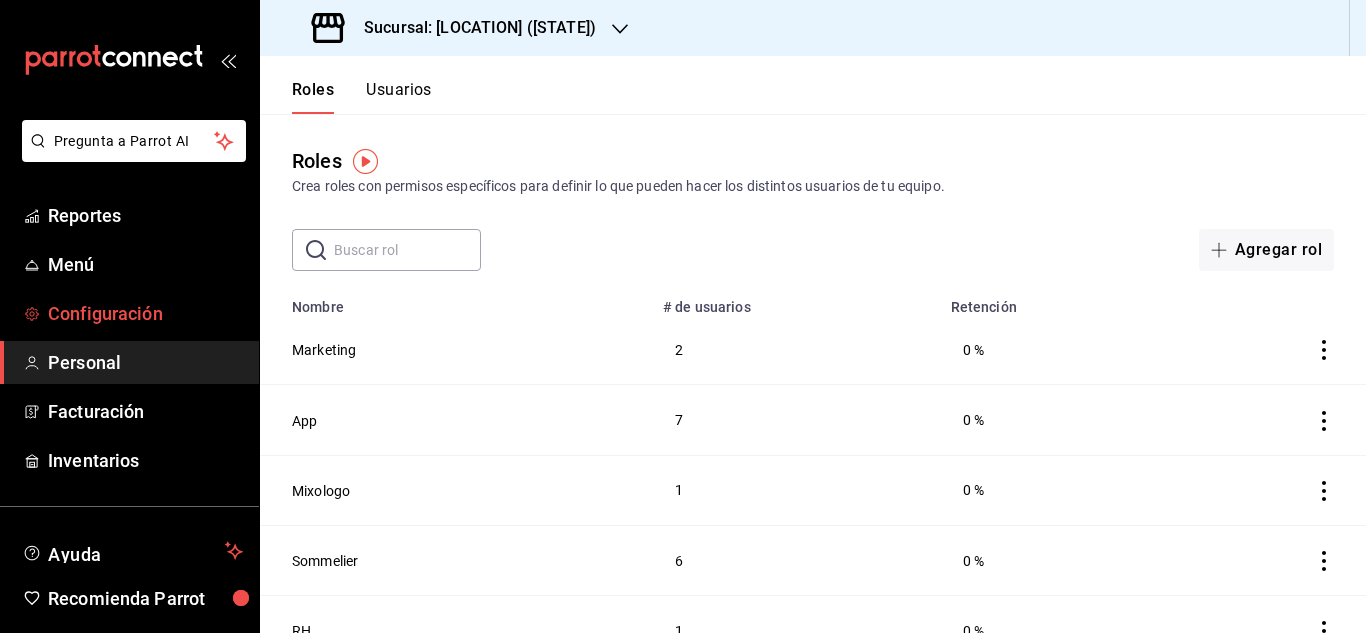 click on "Configuración" at bounding box center (129, 313) 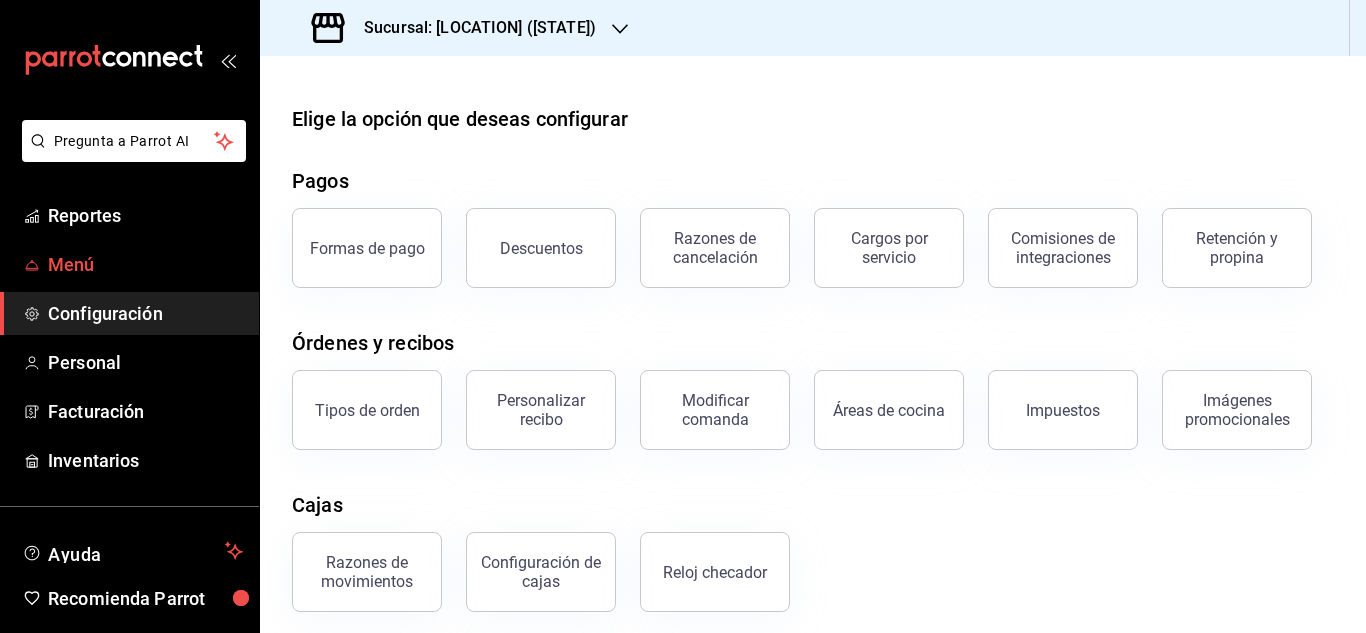 click on "Menú" at bounding box center [145, 264] 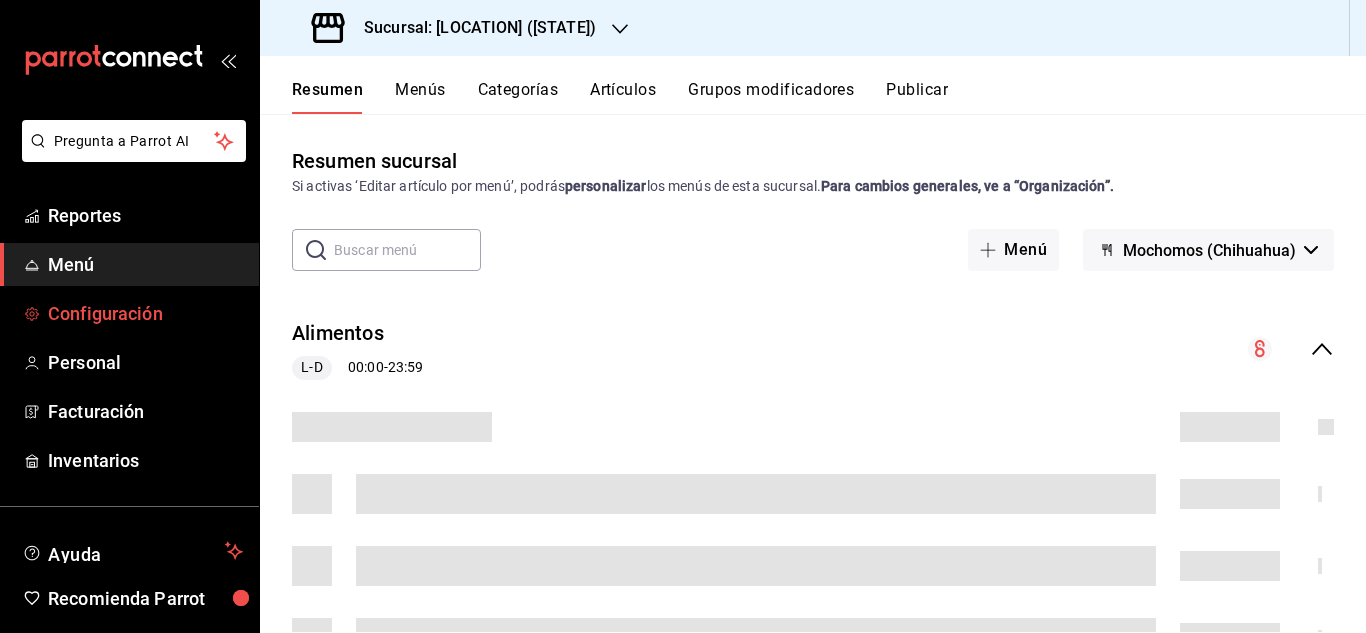 click on "Configuración" at bounding box center (145, 313) 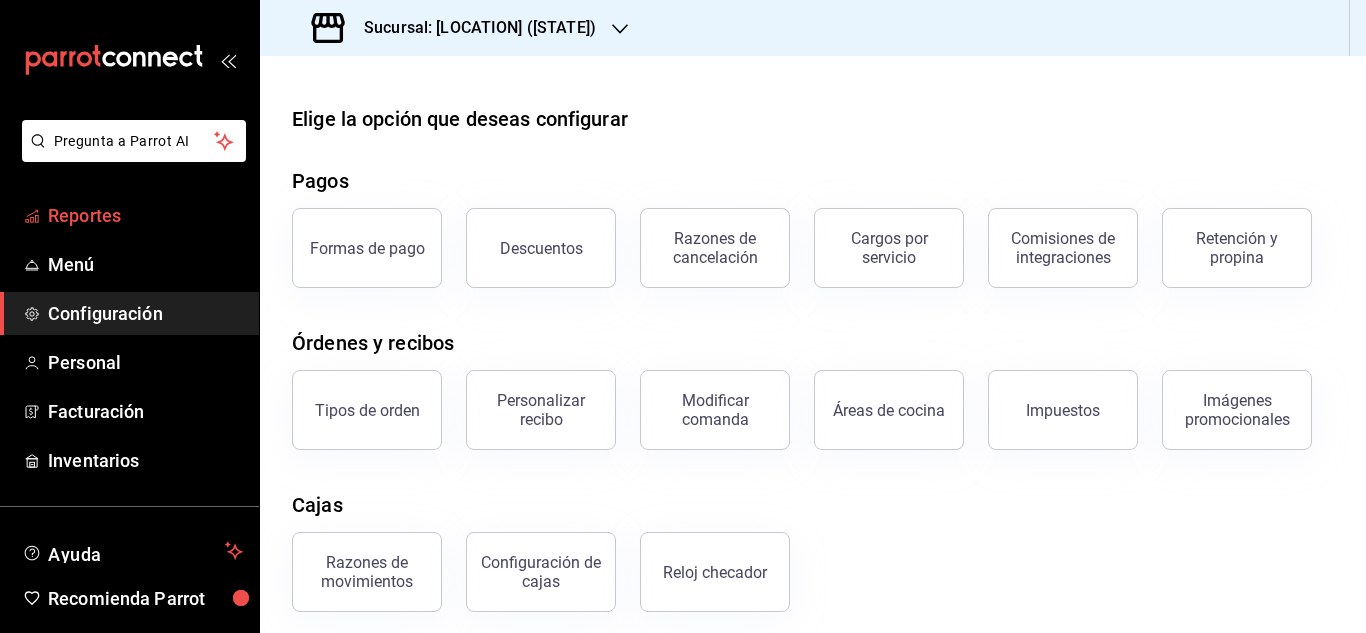 click on "Reportes" at bounding box center [145, 215] 